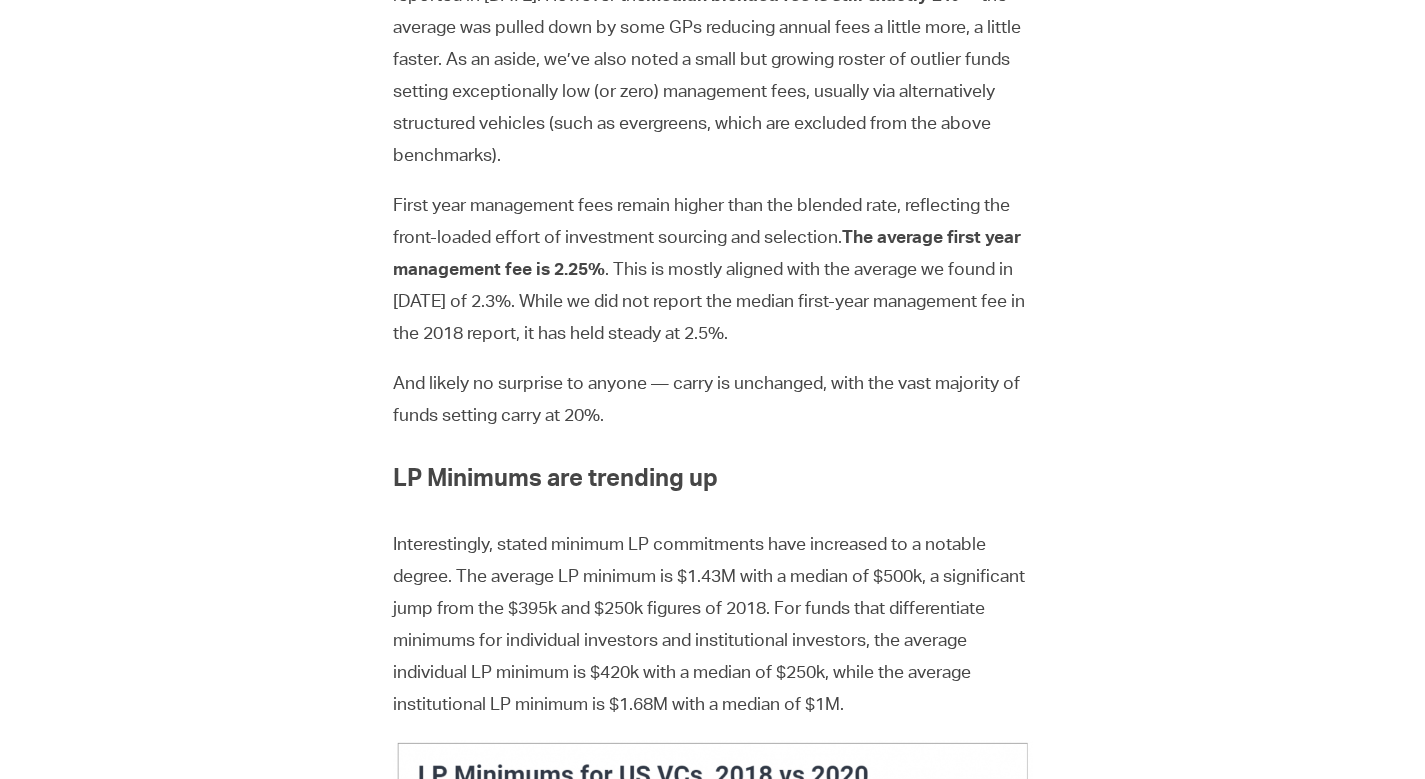 scroll, scrollTop: 0, scrollLeft: 0, axis: both 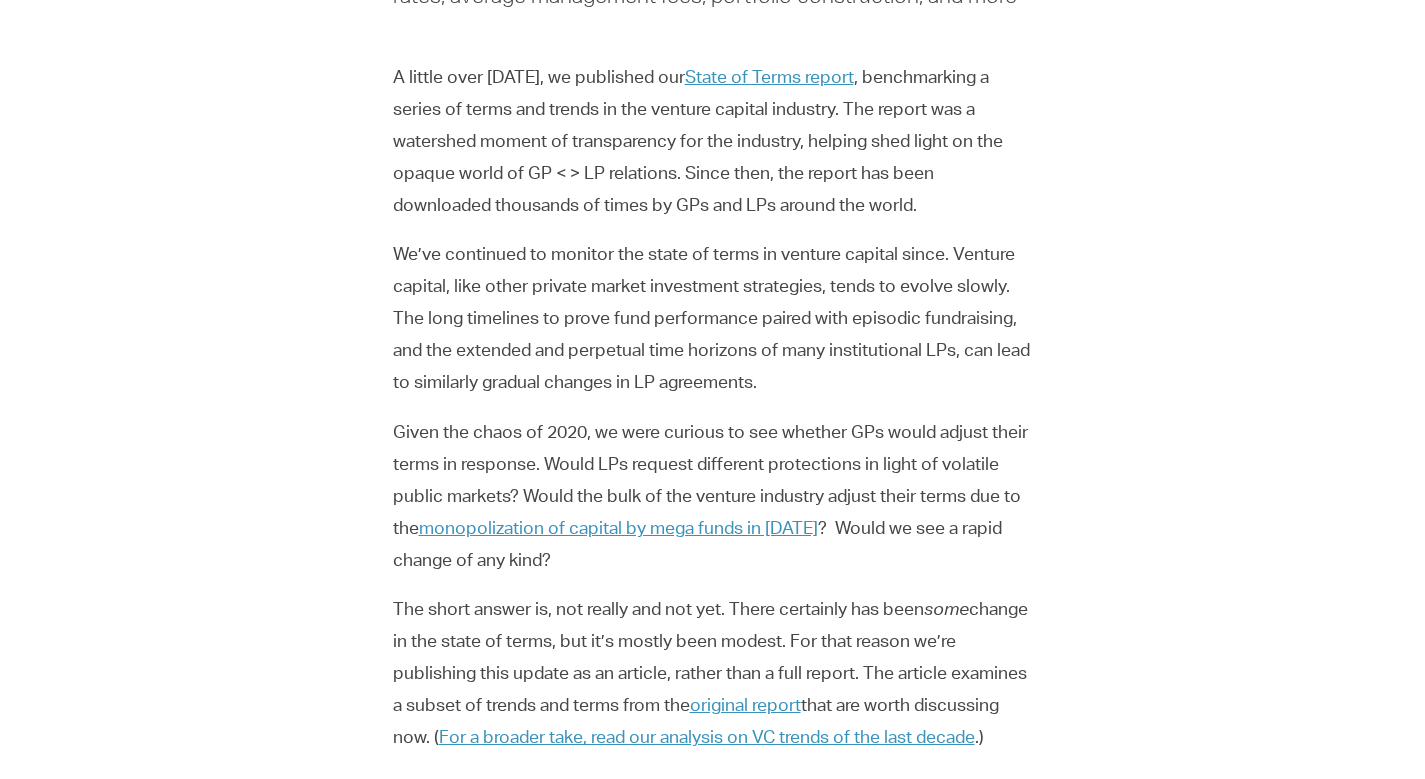 click on "We’ve continued to monitor the state of terms in venture capital since. Venture capital, like other private market investment strategies, tends to evolve slowly. The long timelines to prove fund performance paired with episodic fundraising, and the extended and perpetual time horizons of many institutional LPs, can lead to similarly gradual changes in LP agreements." at bounding box center [713, 320] 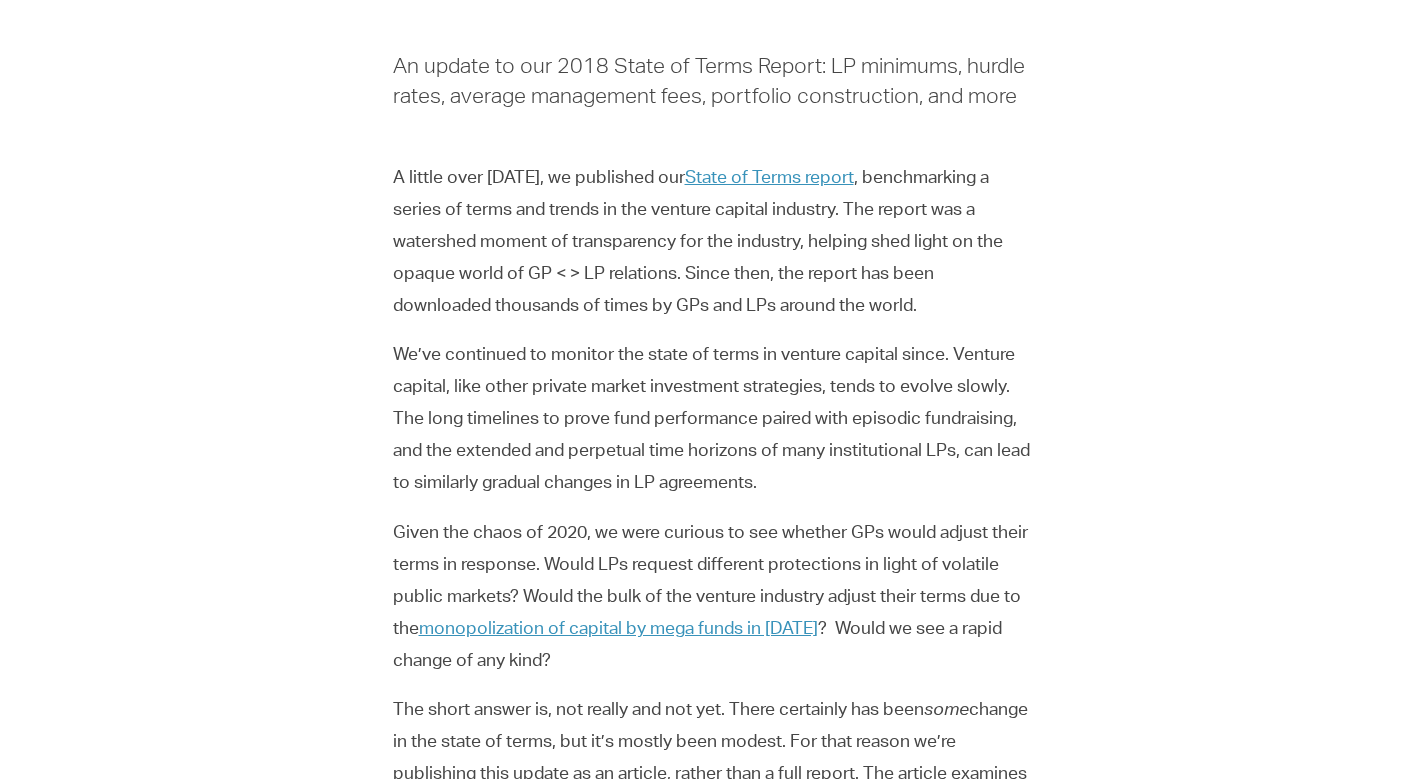 scroll, scrollTop: 600, scrollLeft: 0, axis: vertical 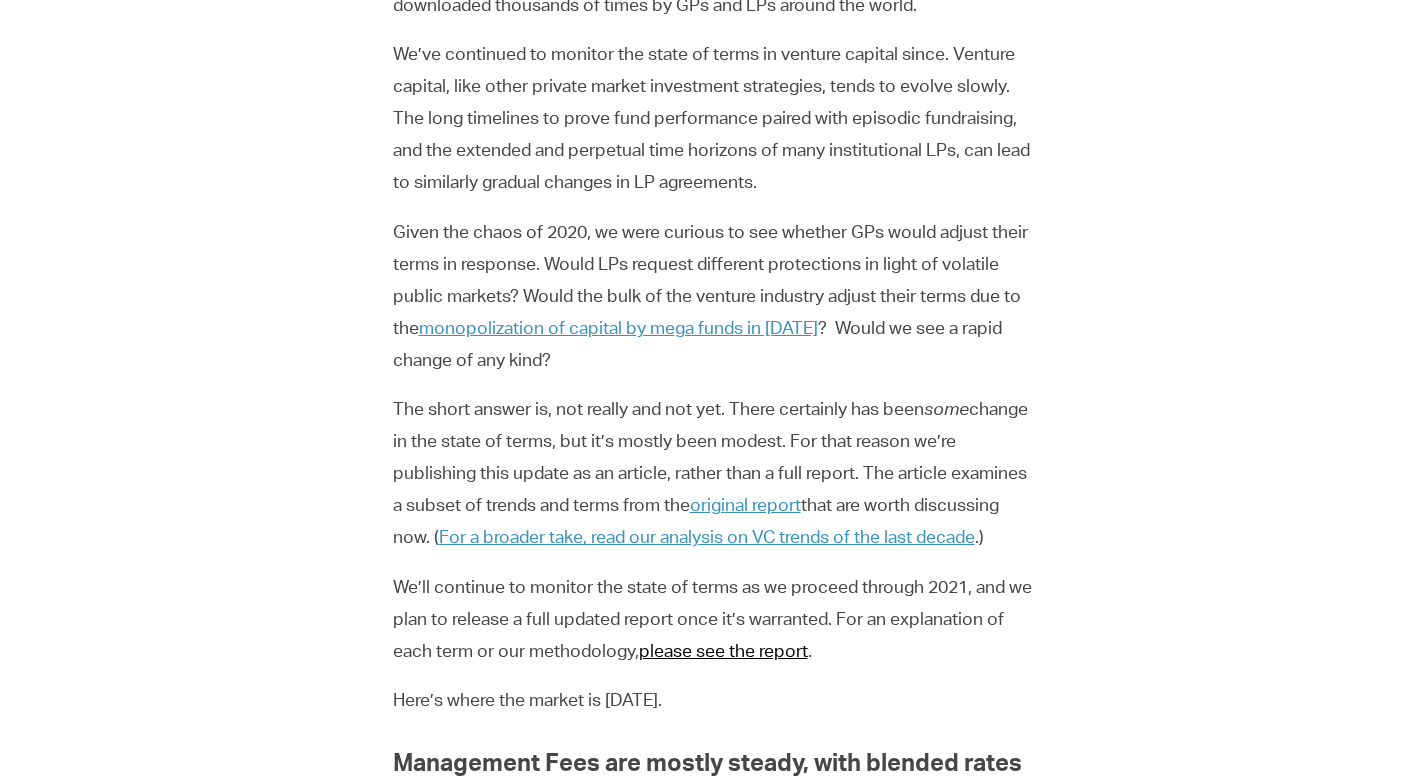 click on "please see the report" at bounding box center [723, 653] 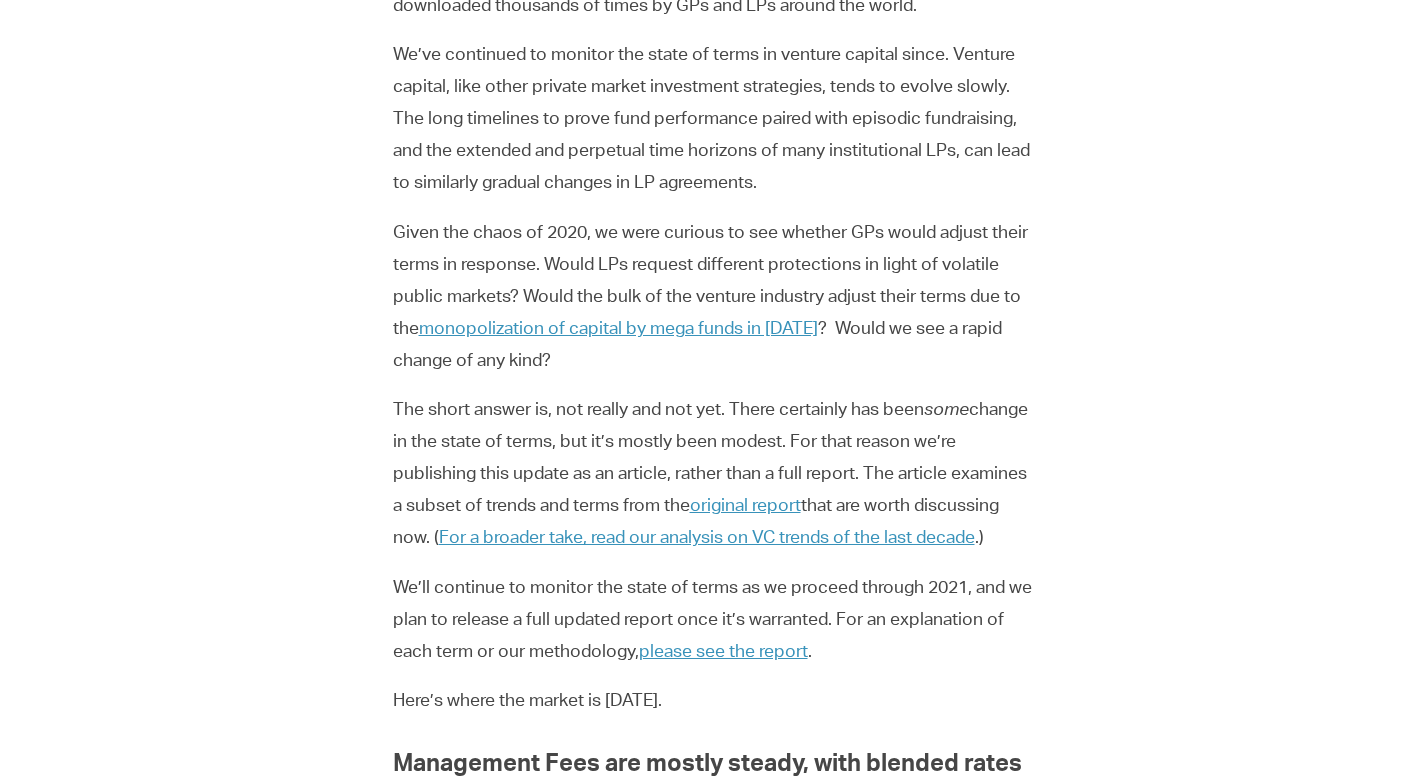 click on "Given the chaos of 2020, we were curious to see whether GPs would adjust their terms in response. Would LPs request different protections in light of volatile public markets? Would the bulk of the venture industry adjust their terms due to the  monopolization of capital by mega funds in 2020 ?  Would we see a rapid change of any kind?" at bounding box center (713, 298) 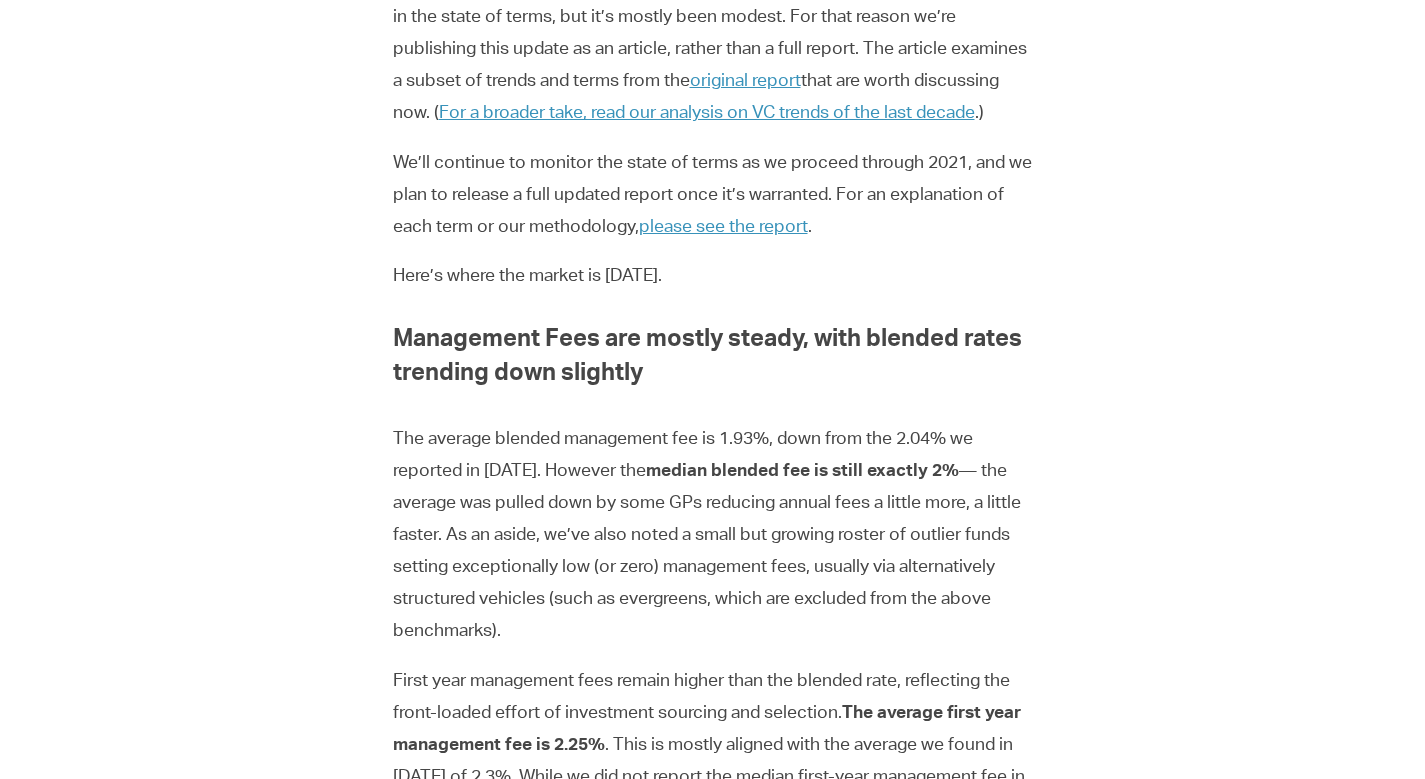 scroll, scrollTop: 825, scrollLeft: 0, axis: vertical 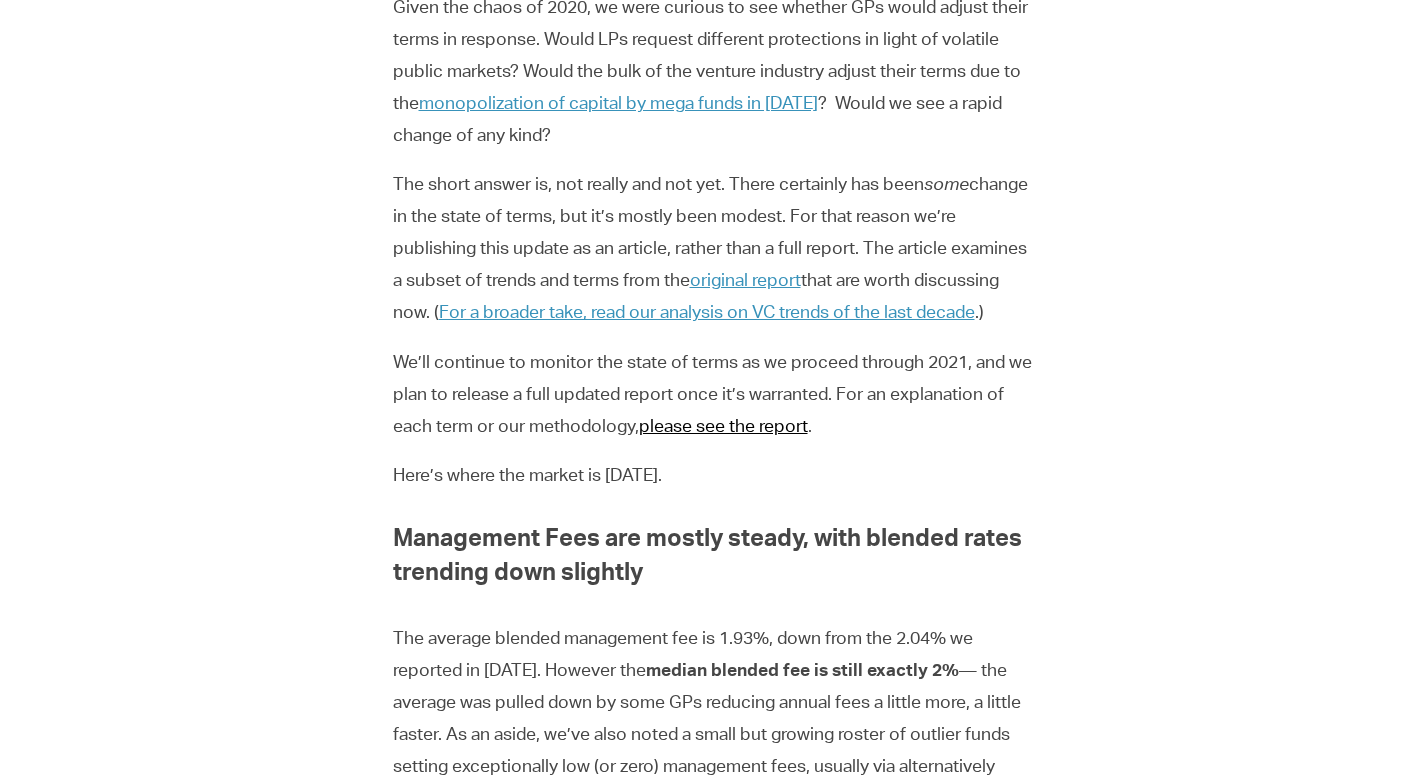click on "please see the report" at bounding box center (723, 428) 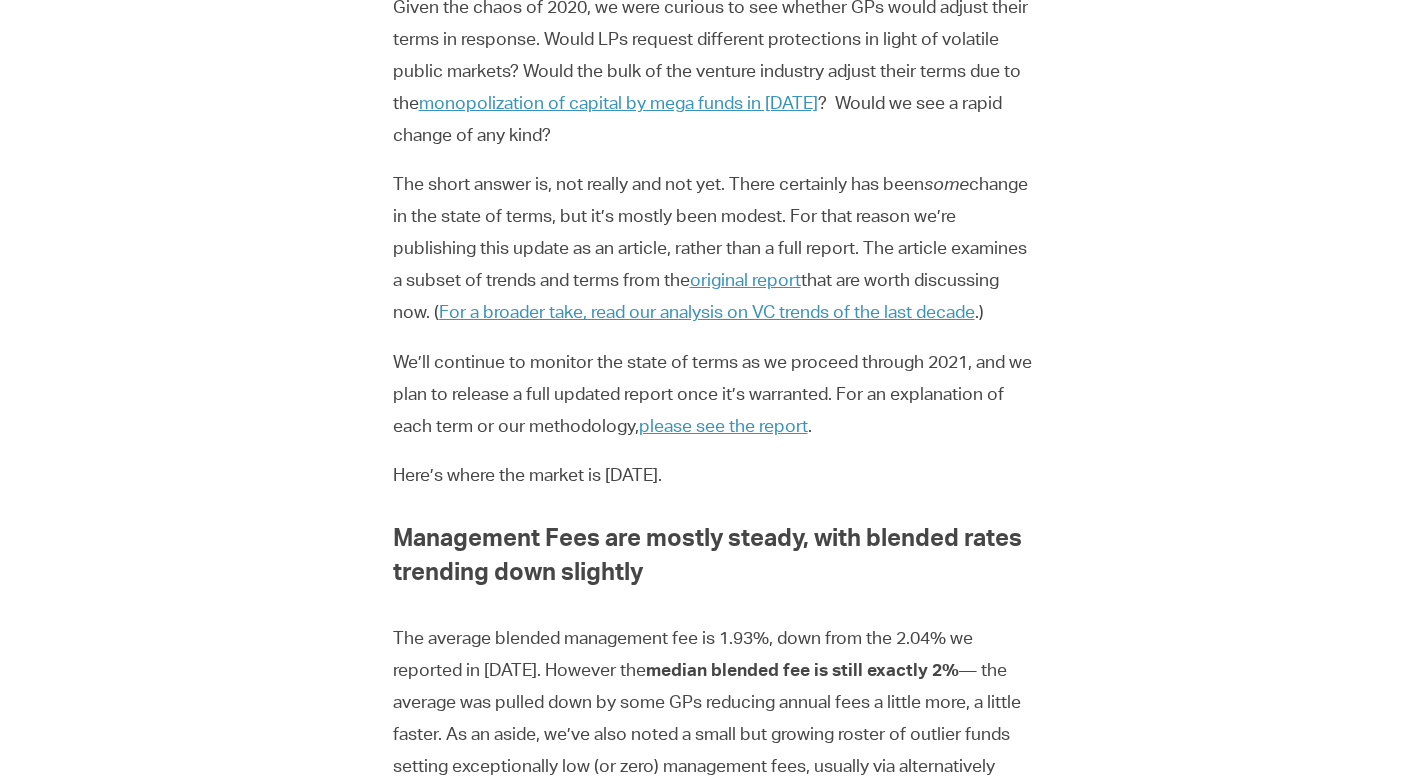 scroll, scrollTop: 0, scrollLeft: 0, axis: both 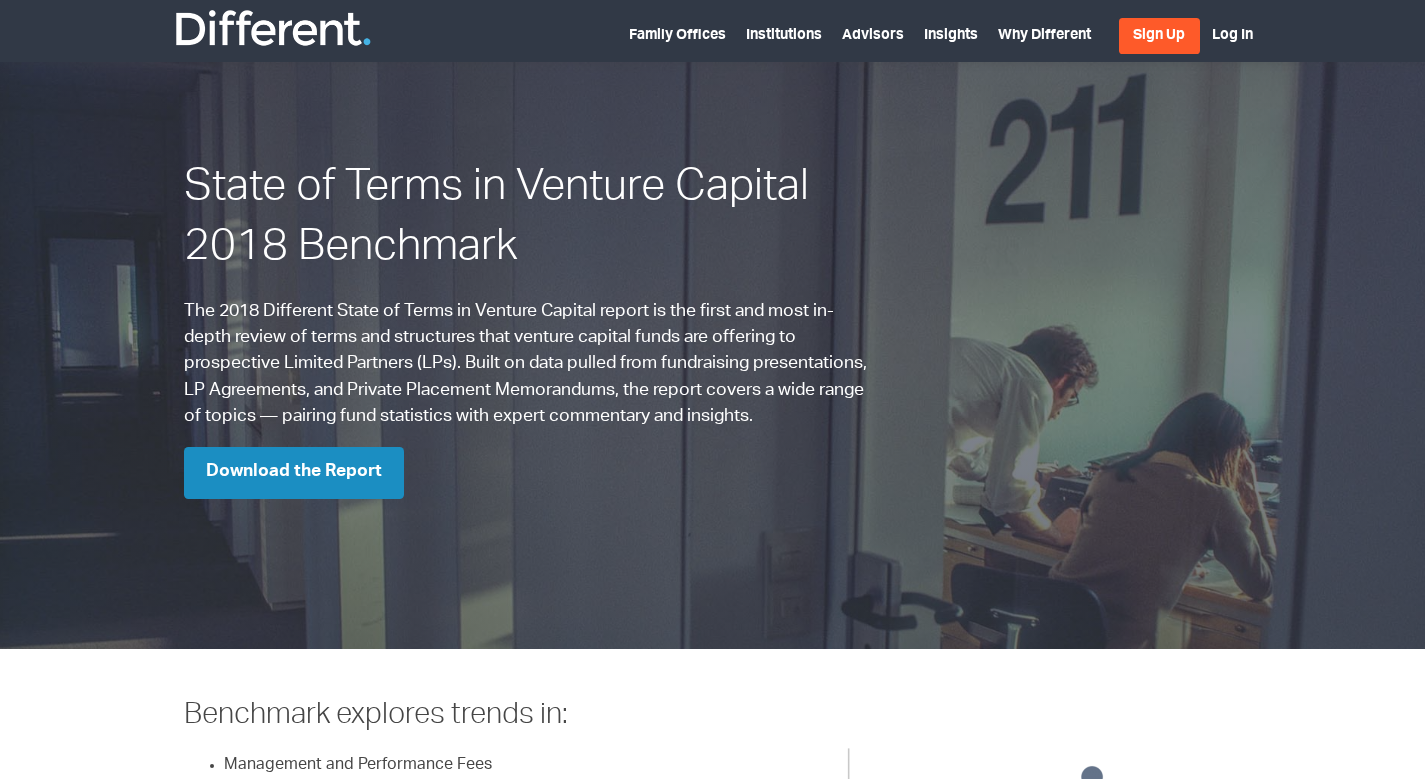 click on "Download the Report" at bounding box center [294, 473] 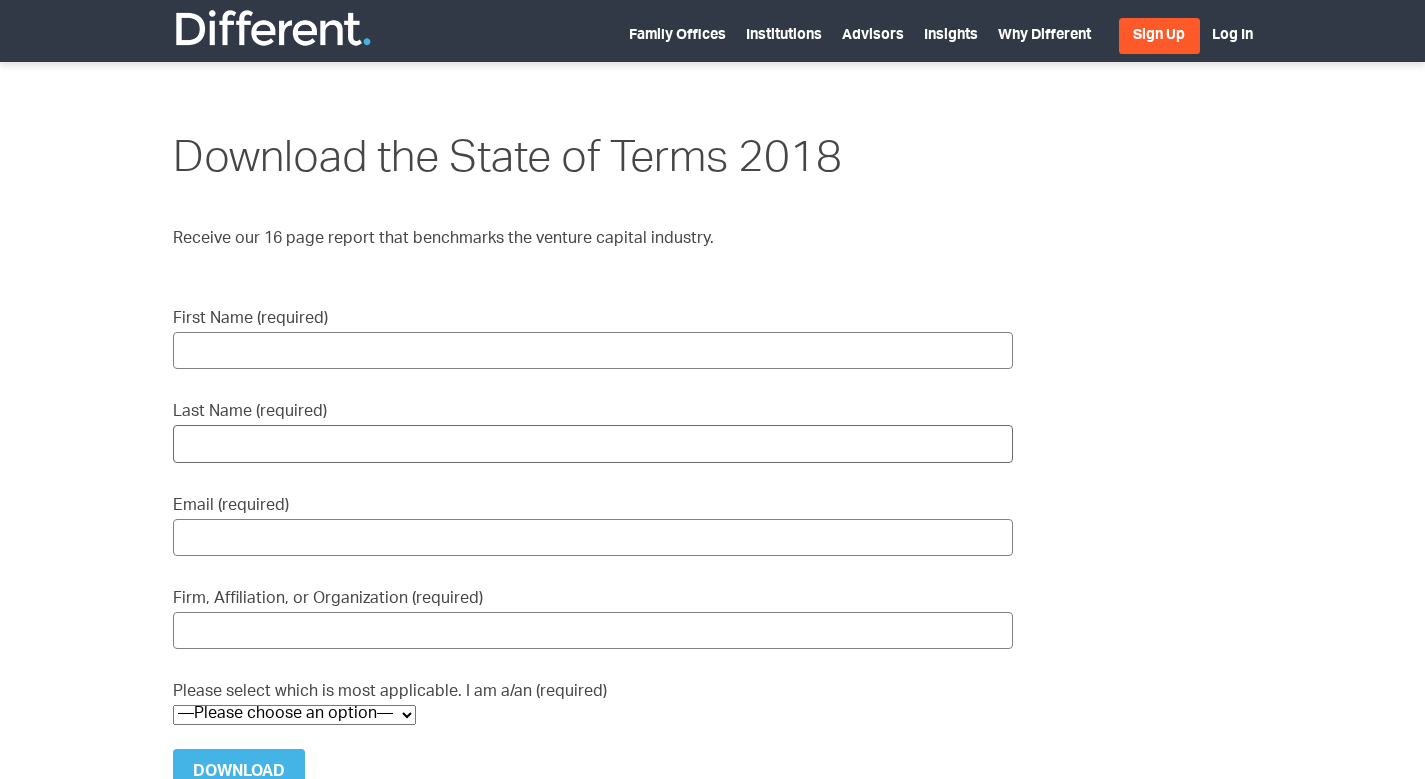 scroll, scrollTop: 0, scrollLeft: 0, axis: both 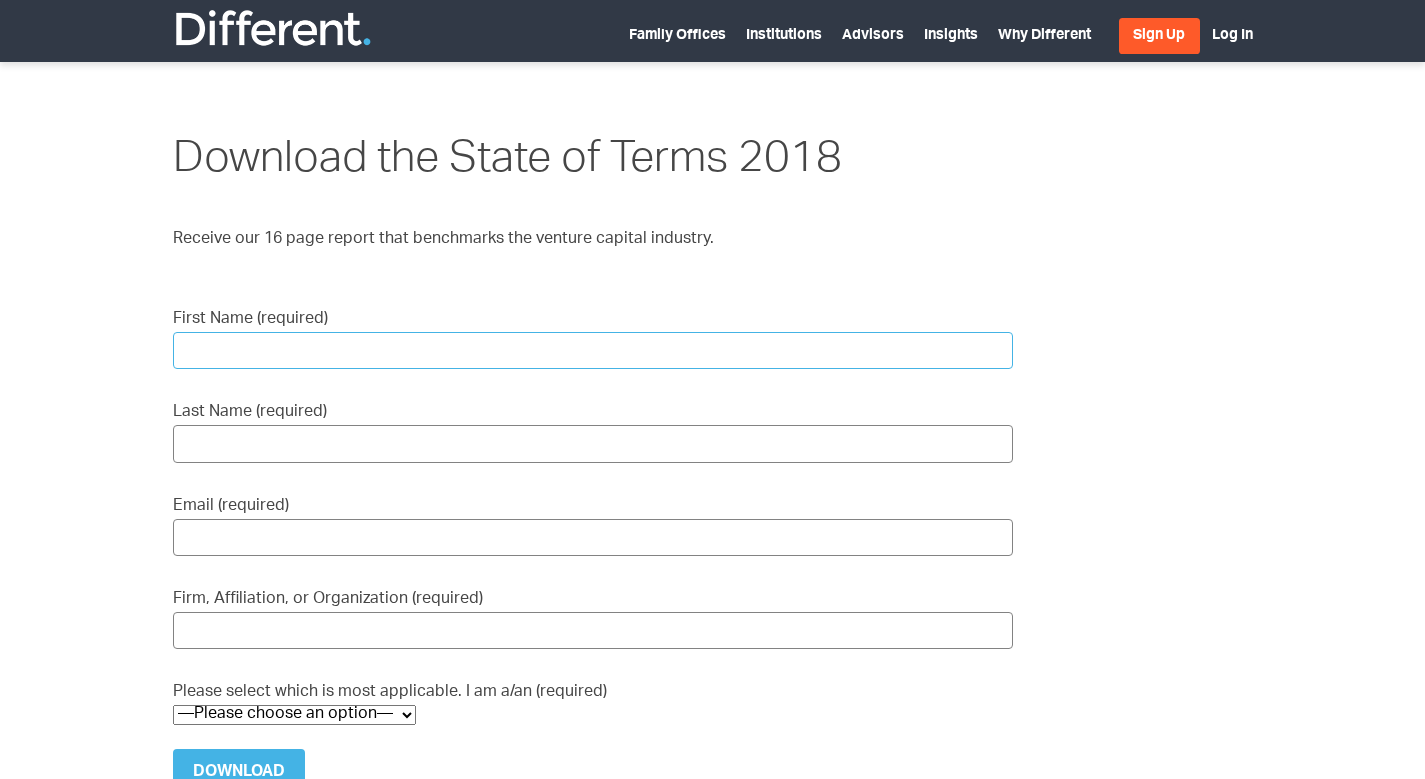 click on "First Name (required)" at bounding box center [593, 350] 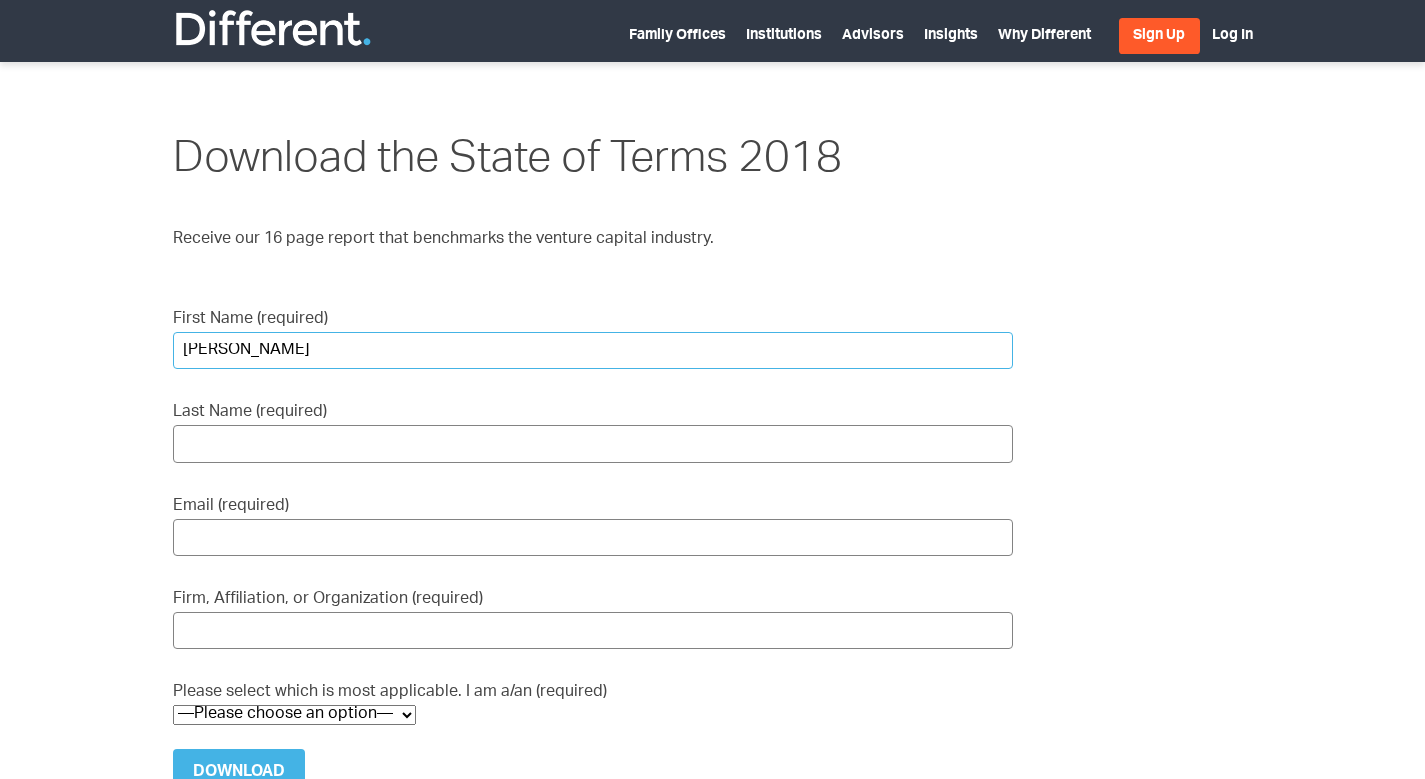 type on "Böttcher" 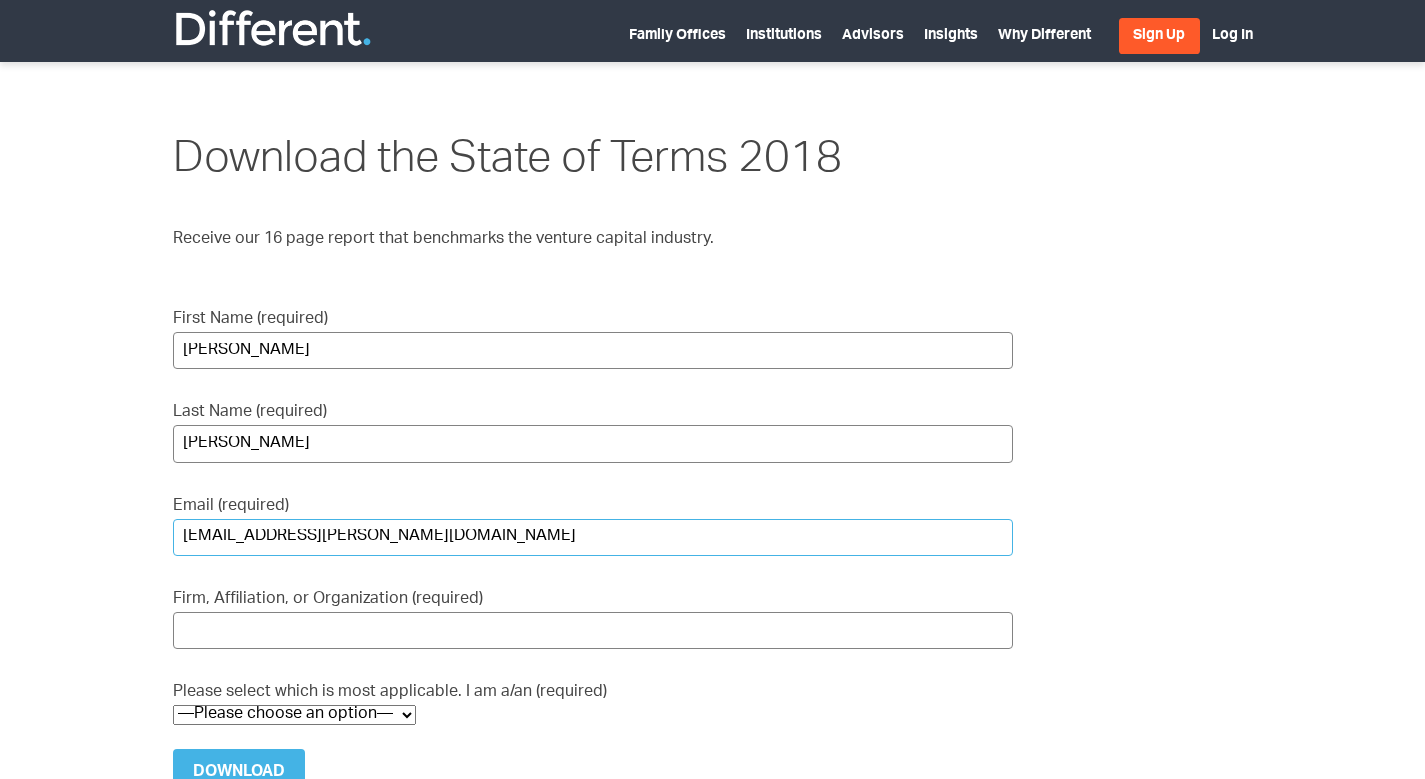 drag, startPoint x: 459, startPoint y: 537, endPoint x: 33, endPoint y: 522, distance: 426.264 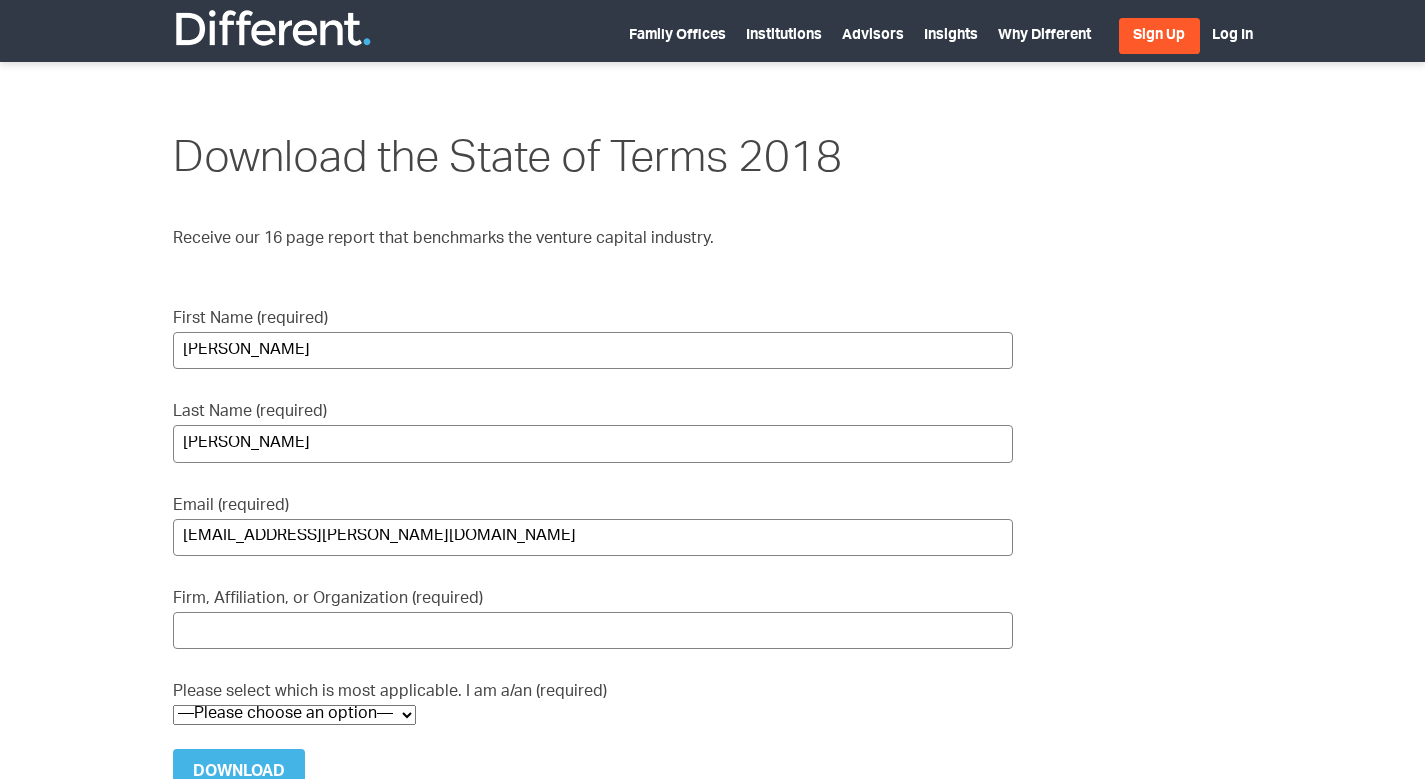 click on "Download the State of Terms 2018
Receive our 16 page report that benchmarks the venture capital industry.
First Name (required)
Sven
Last Name (required)
Böttcher
Email (required)
sven.bottcher@gmail.com
Firm, Affiliation, or Organization (required)
Please select which is most applicable. I am a/an (required)
—Please choose an option— Institutional Investor Individual Investor Family Office Financial Advisor / Consultant VC / Fund Manager Media Representative Other
Download" at bounding box center (712, 478) 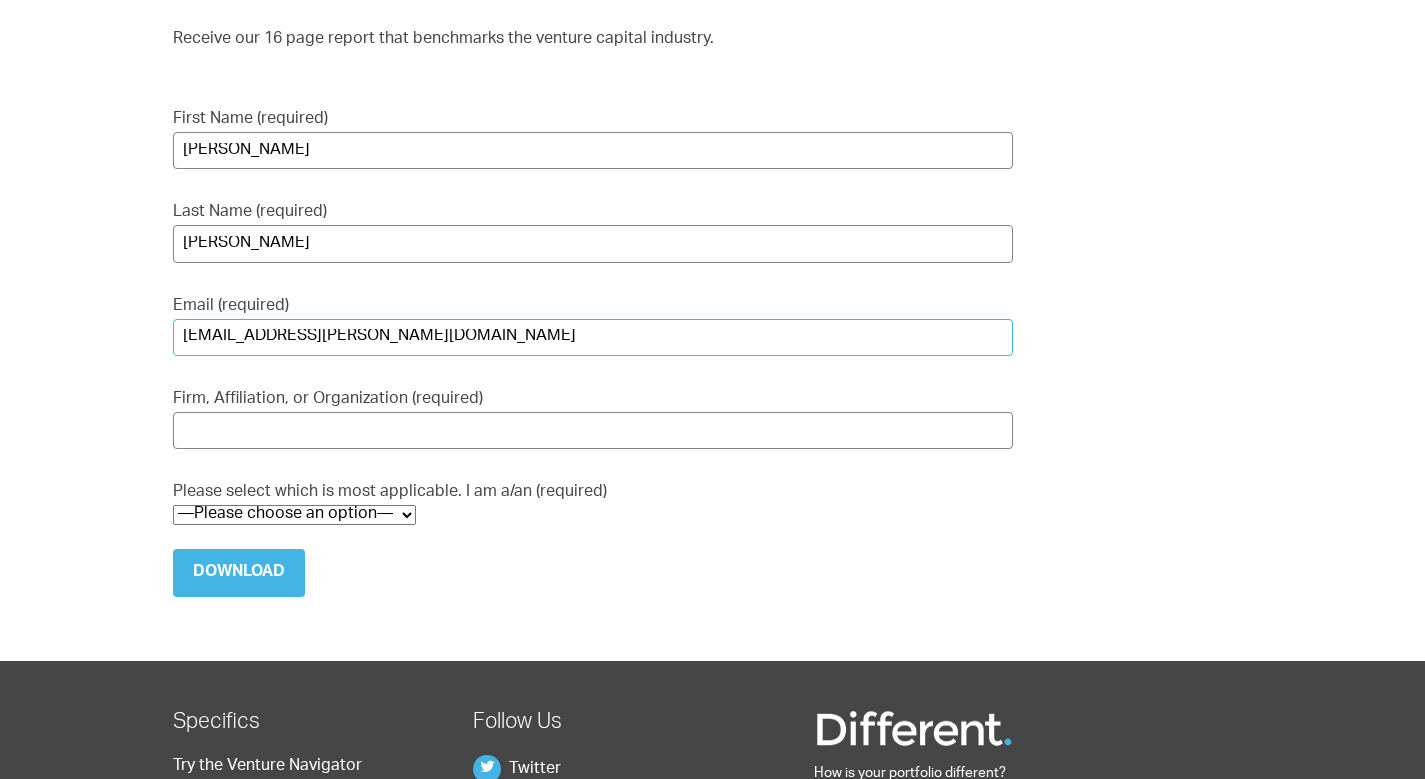 drag, startPoint x: 436, startPoint y: 341, endPoint x: 215, endPoint y: 340, distance: 221.00226 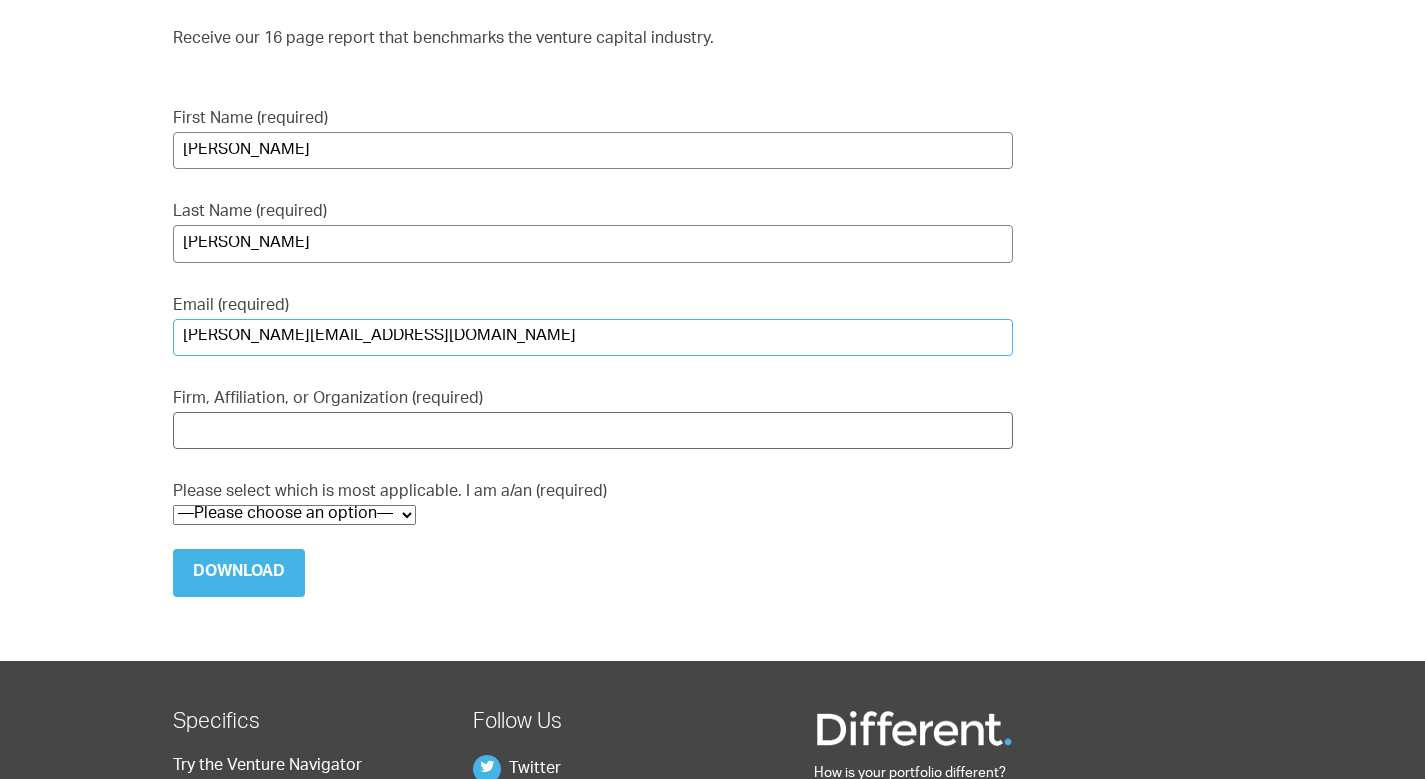 type on "sven@metaplanet.com" 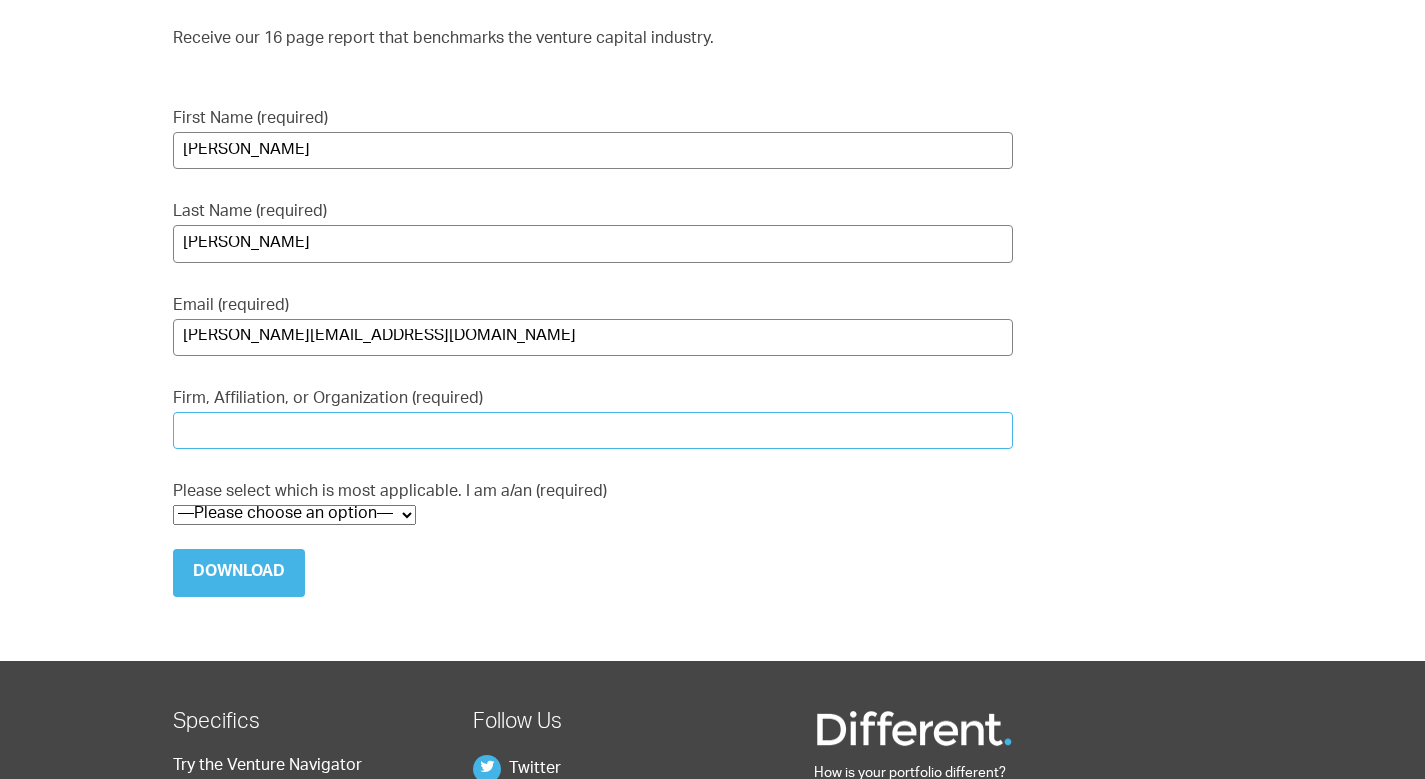 click on "Firm, Affiliation, or Organization (required)" at bounding box center (593, 430) 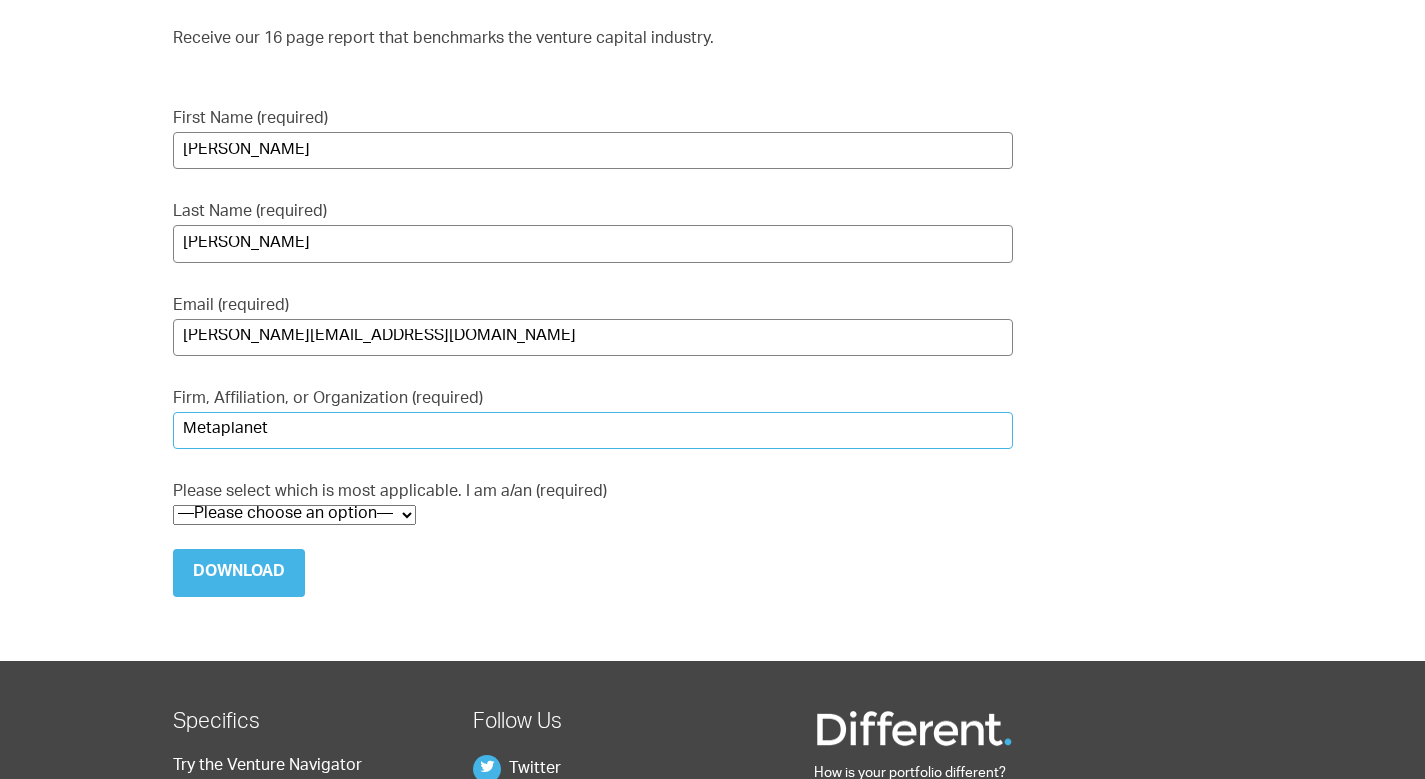 type on "Metaplanet" 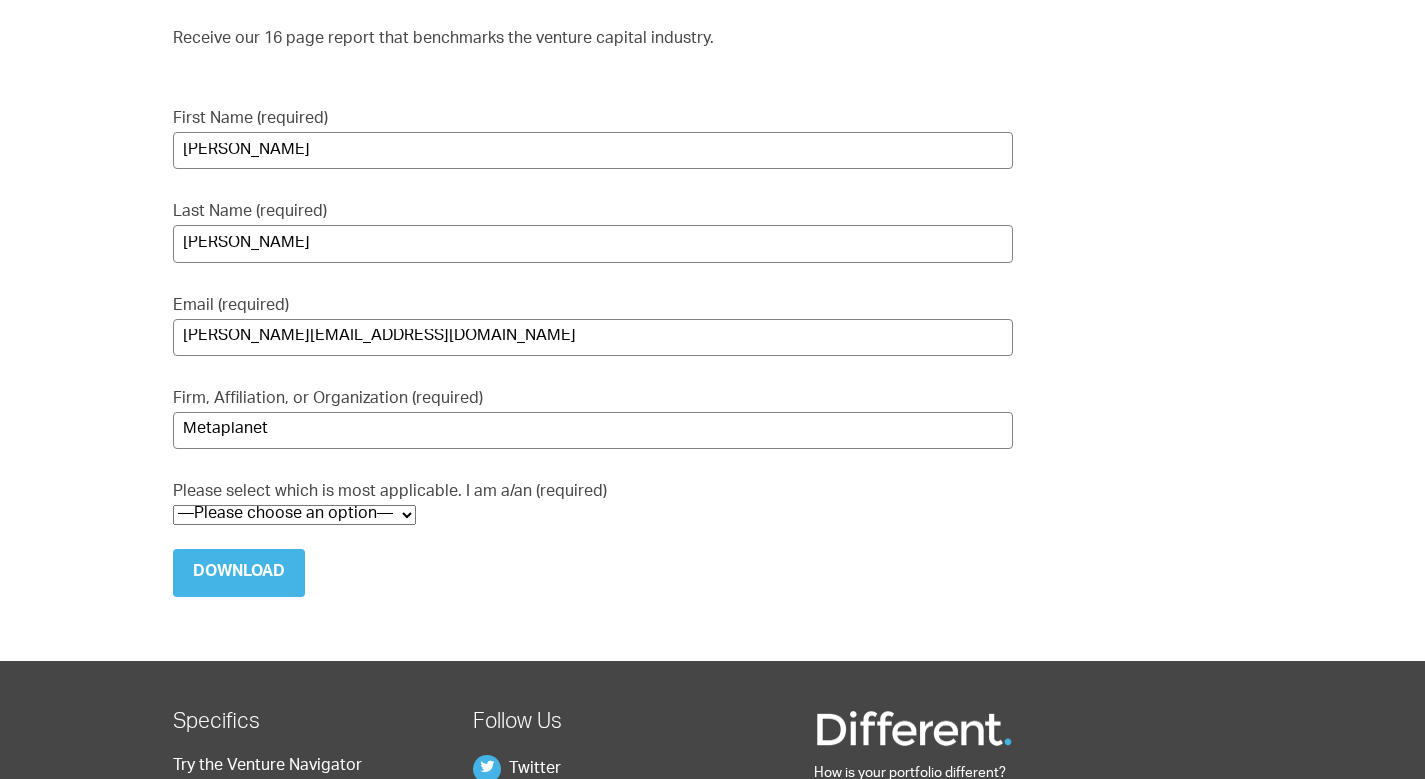 click on "—Please choose an option— Institutional Investor Individual Investor Family Office Financial Advisor / Consultant VC / Fund Manager Media Representative Other" at bounding box center (294, 515) 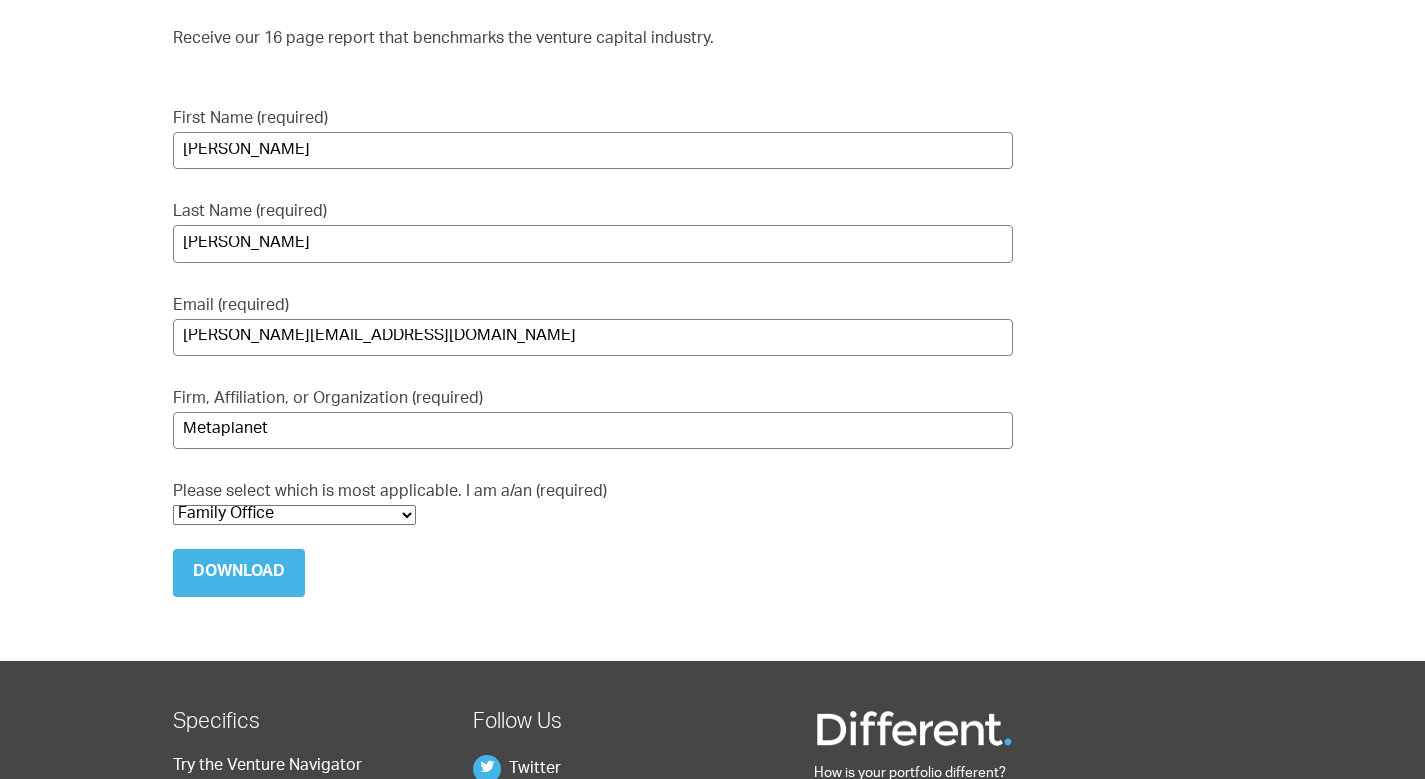 click on "—Please choose an option— Institutional Investor Individual Investor Family Office Financial Advisor / Consultant VC / Fund Manager Media Representative Other" at bounding box center [294, 515] 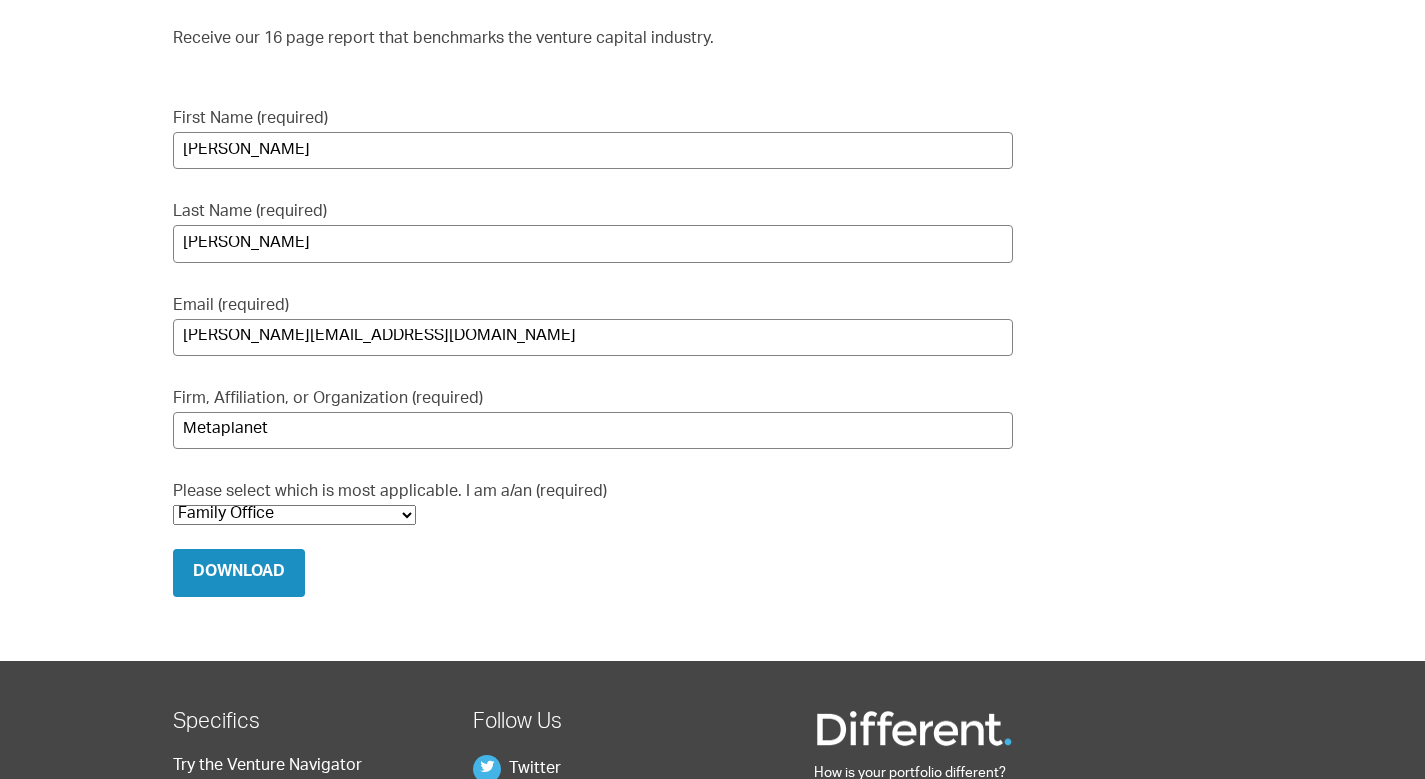 click on "Download" at bounding box center (239, 573) 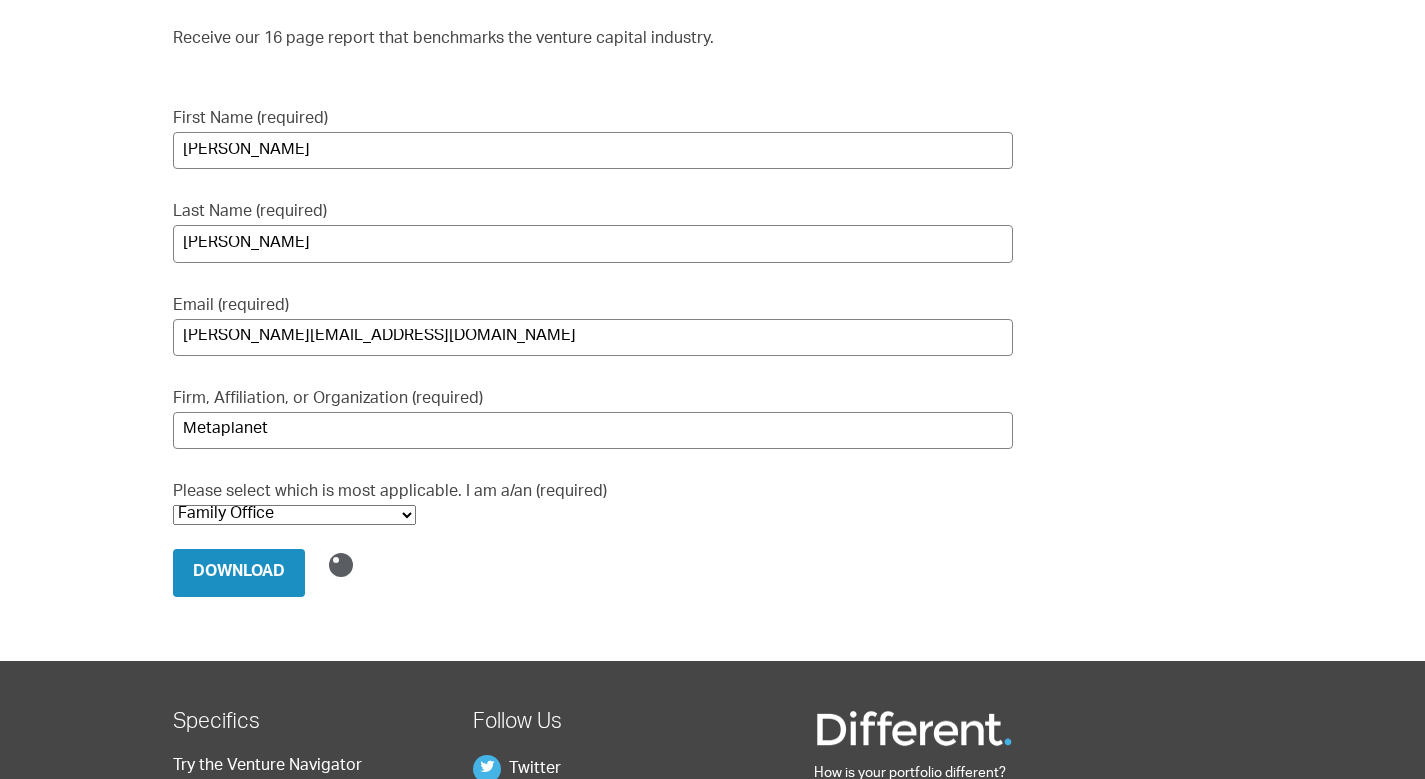 scroll, scrollTop: 0, scrollLeft: 0, axis: both 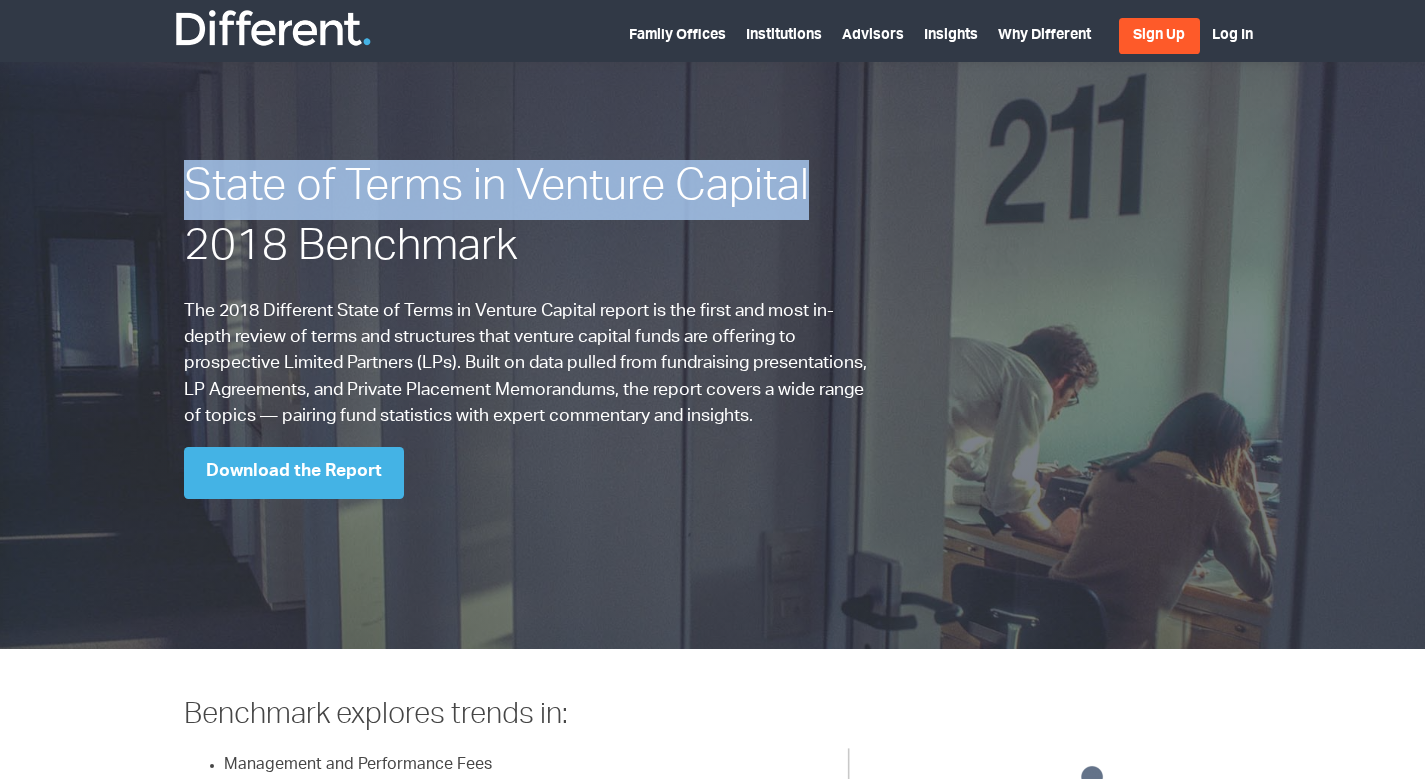drag, startPoint x: 188, startPoint y: 182, endPoint x: 813, endPoint y: 181, distance: 625.0008 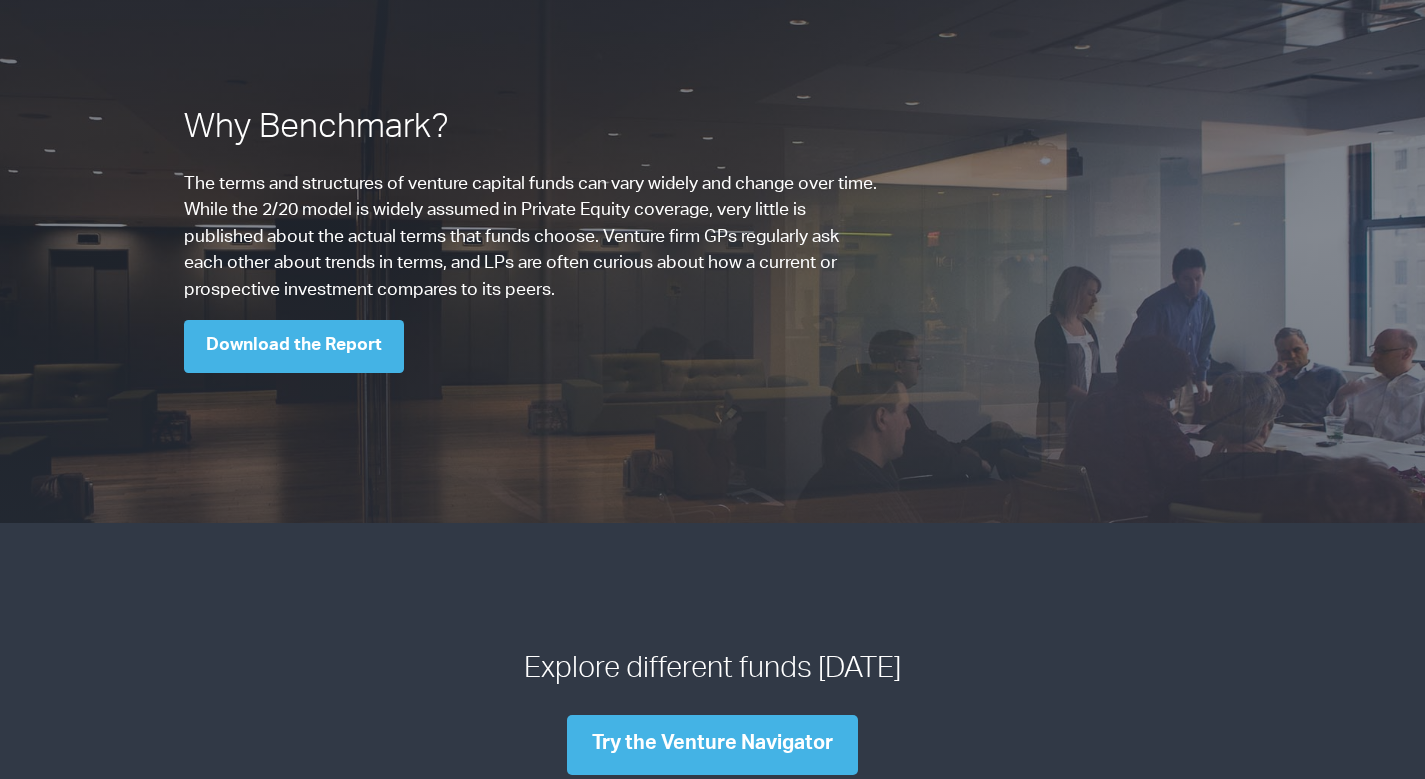 scroll, scrollTop: 2312, scrollLeft: 0, axis: vertical 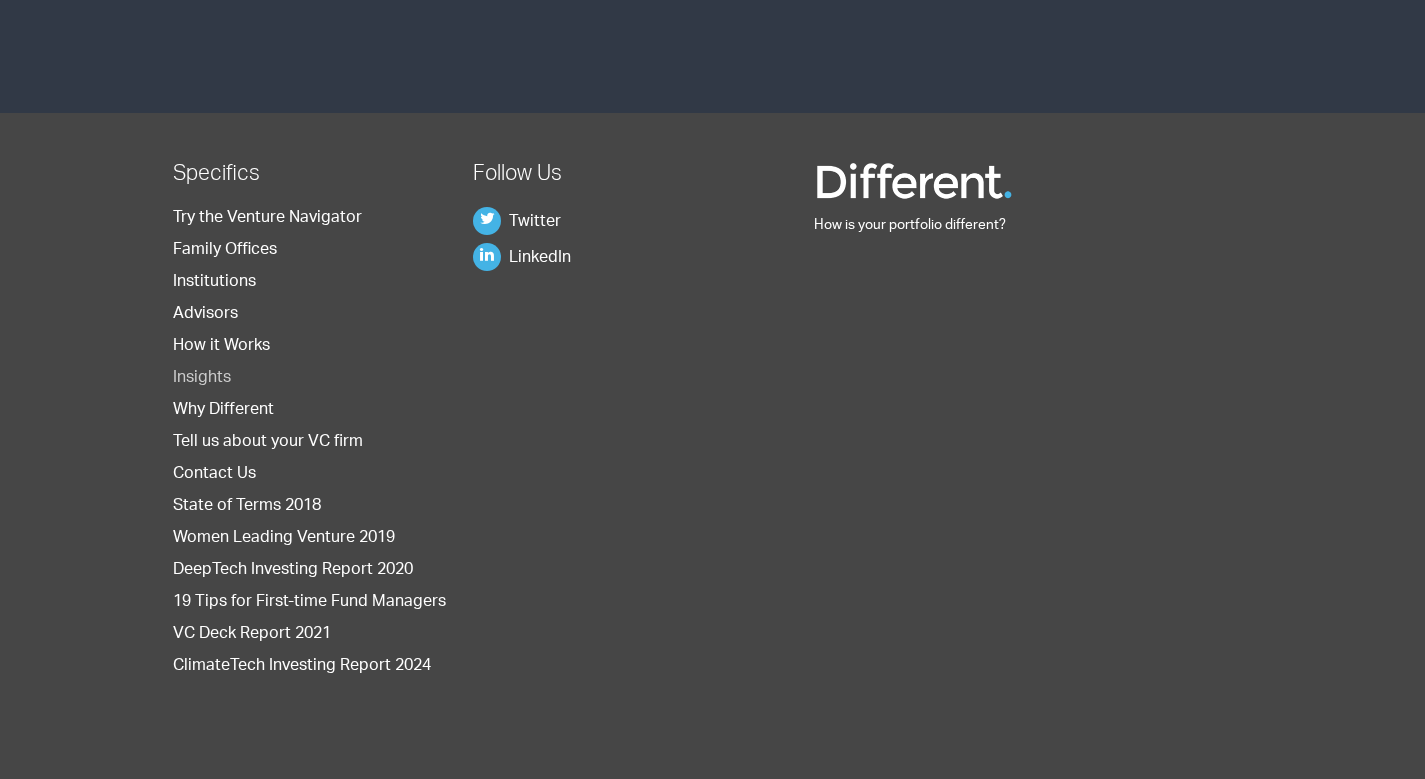 click on "Insights" at bounding box center (202, 379) 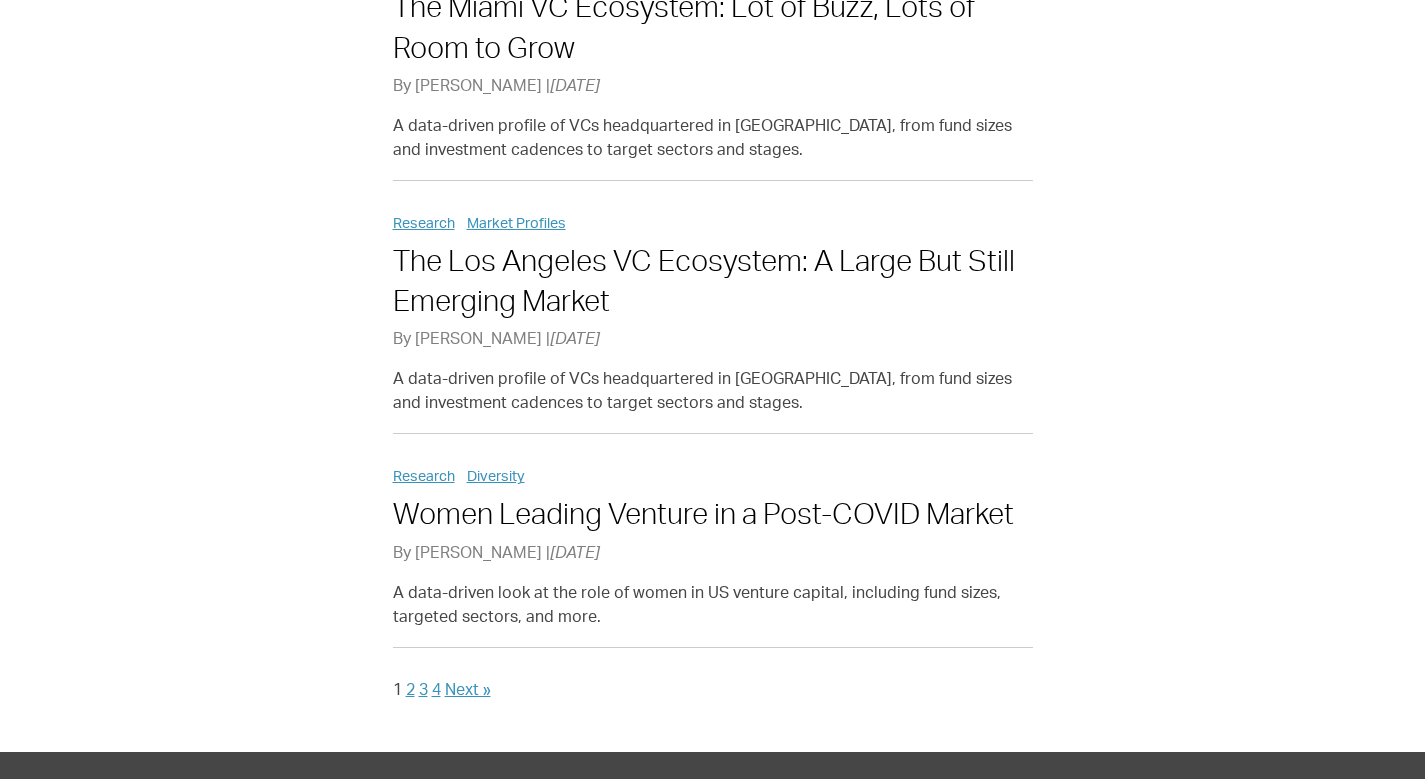 scroll, scrollTop: 2200, scrollLeft: 0, axis: vertical 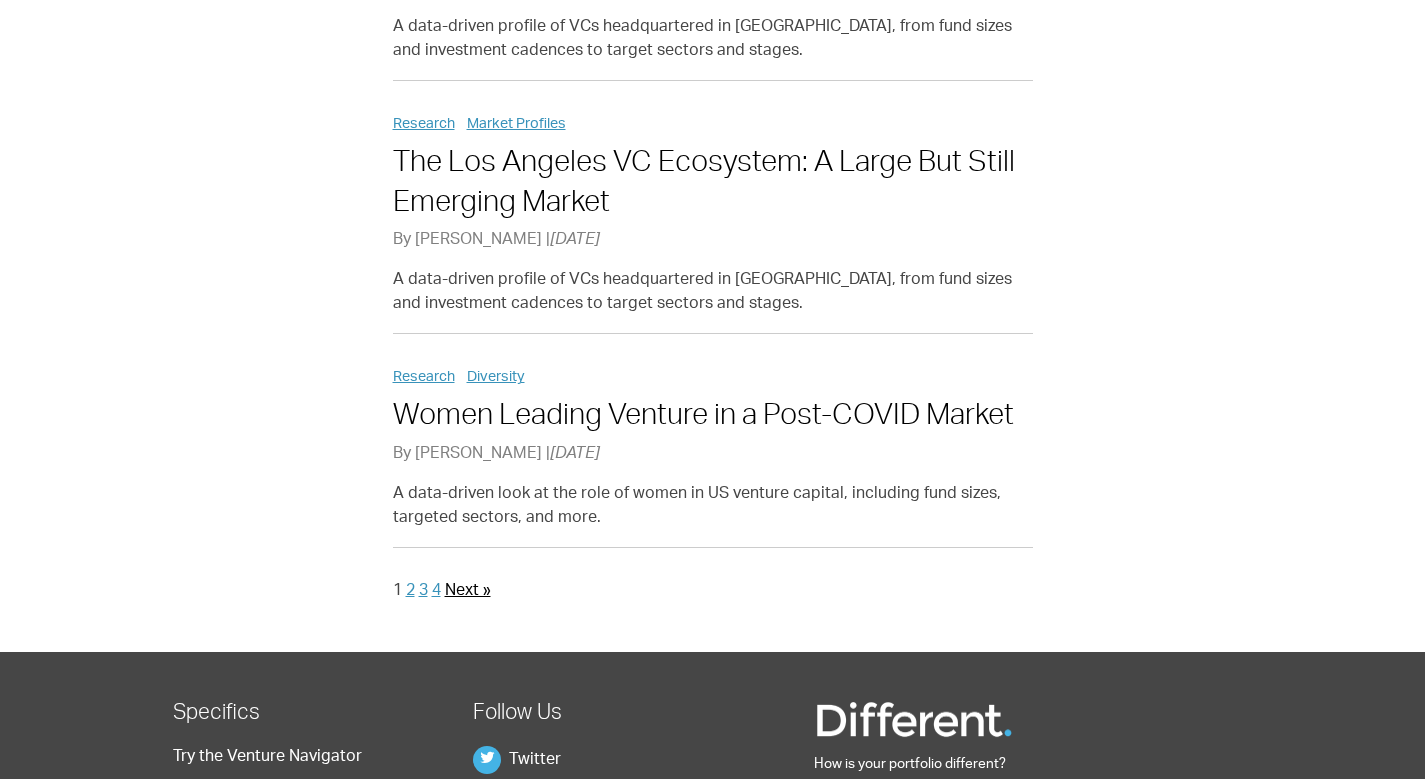 click on "Next »" at bounding box center (468, 592) 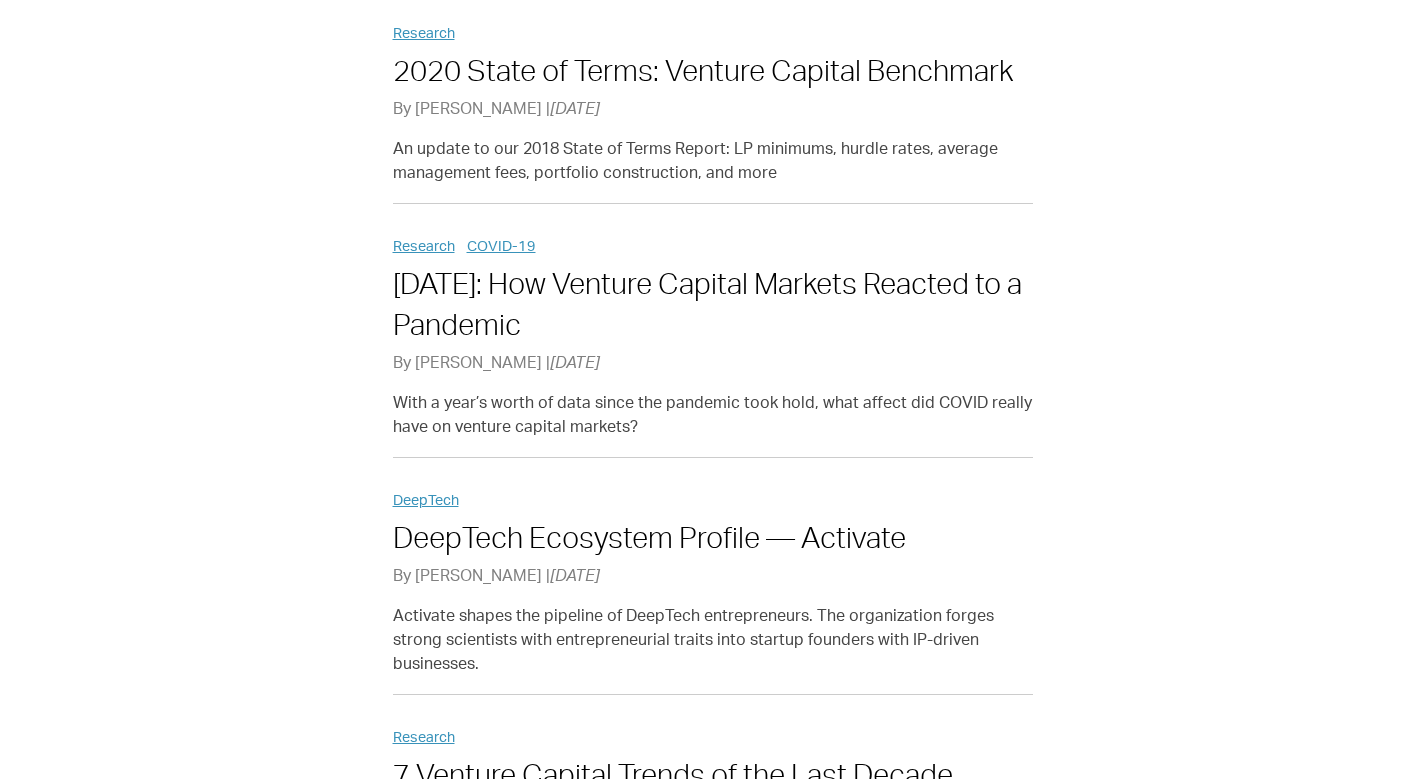 scroll, scrollTop: 500, scrollLeft: 0, axis: vertical 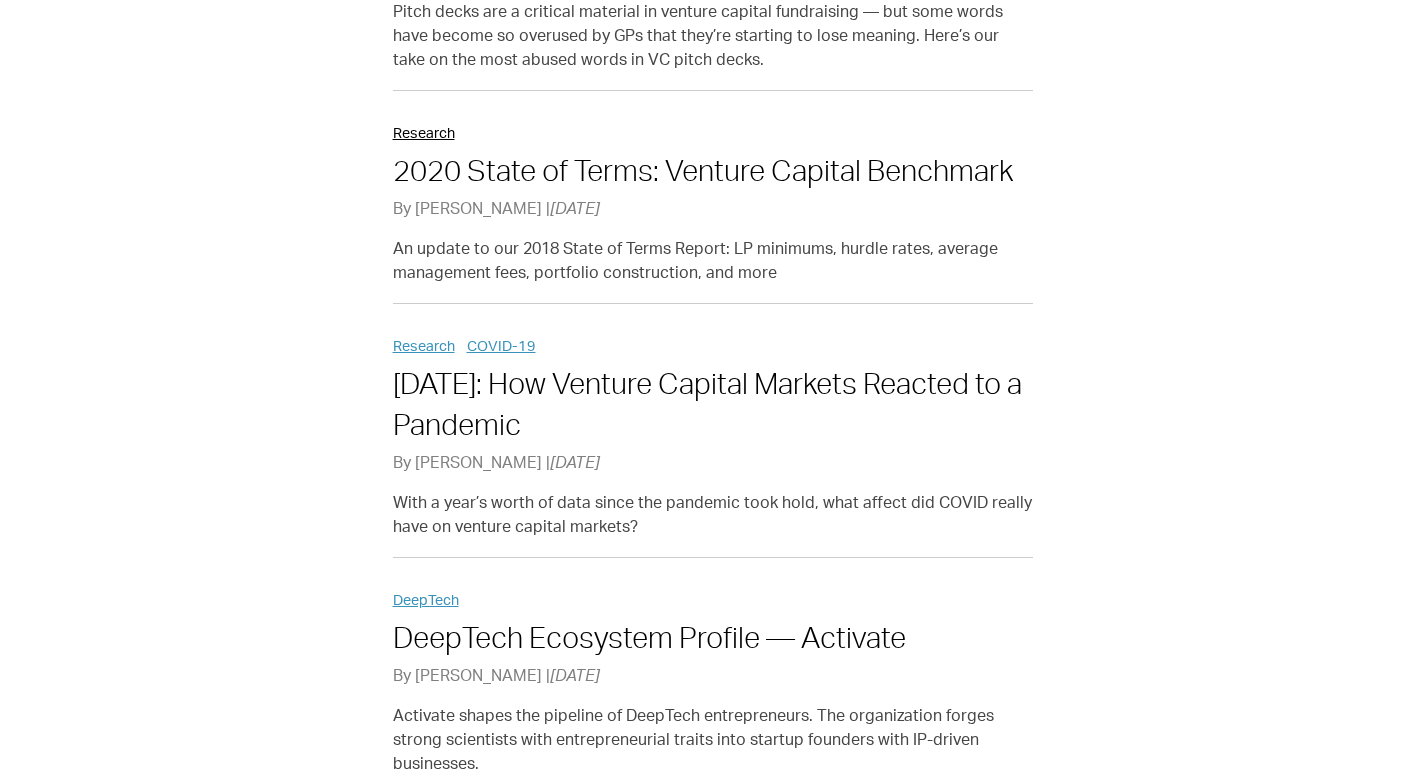 click on "Research" at bounding box center (424, 135) 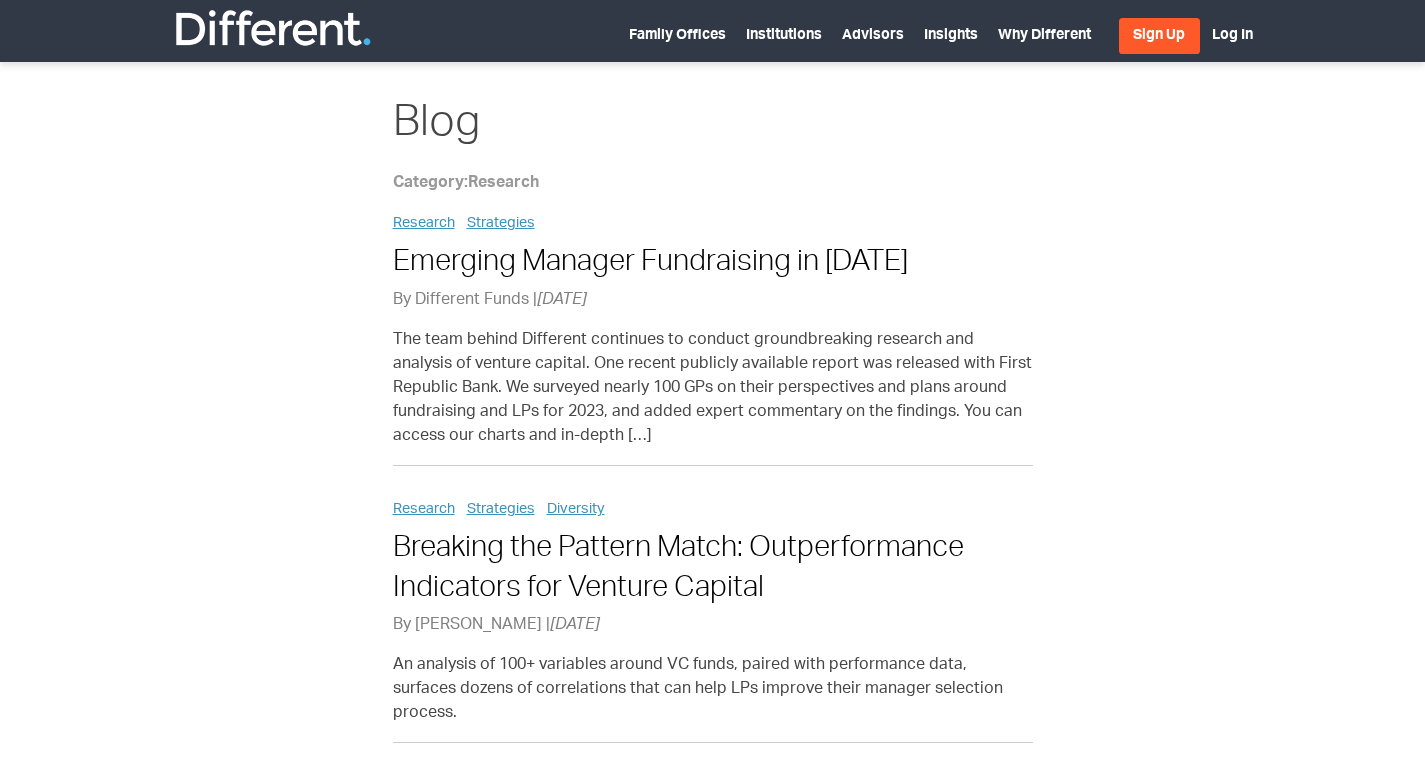 scroll, scrollTop: 0, scrollLeft: 0, axis: both 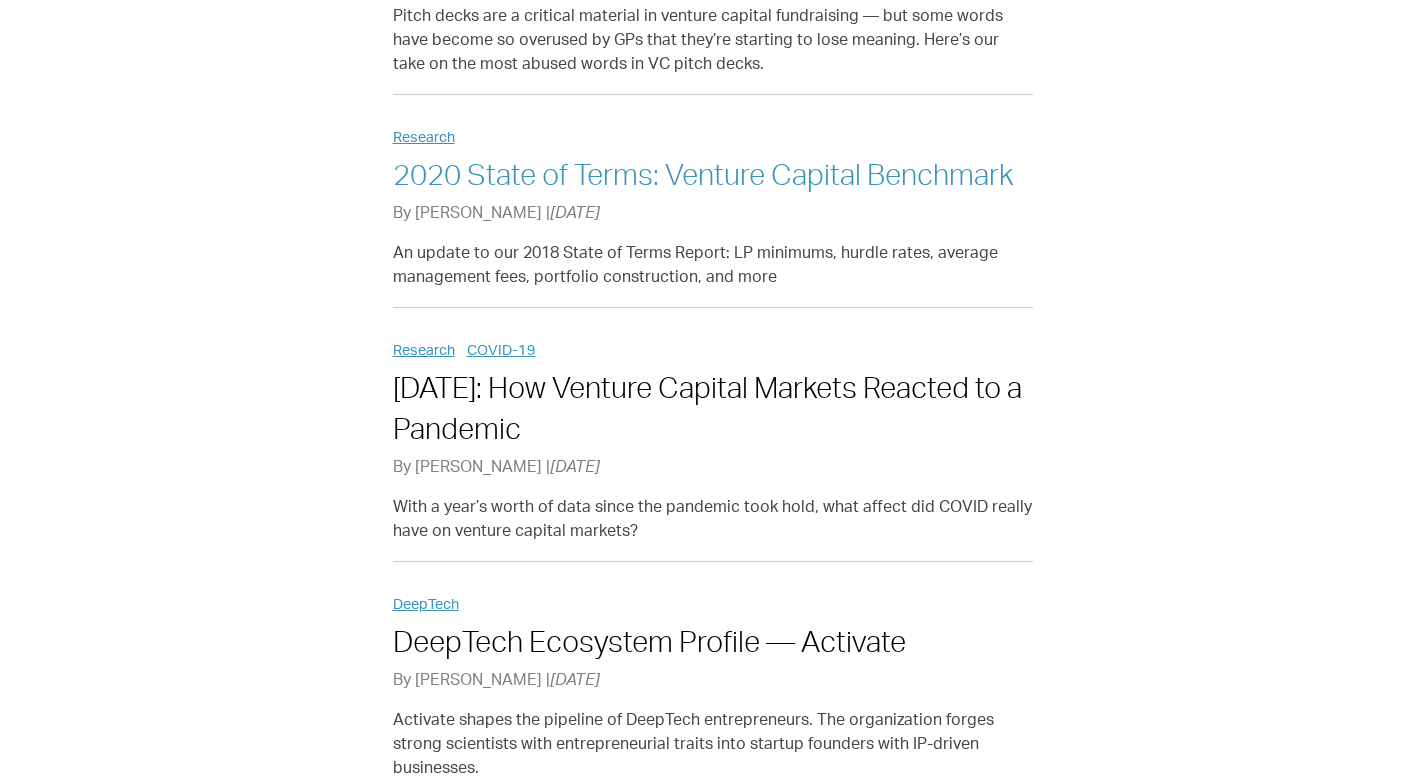 click on "2020 State of Terms: Venture Capital Benchmark" at bounding box center [703, 178] 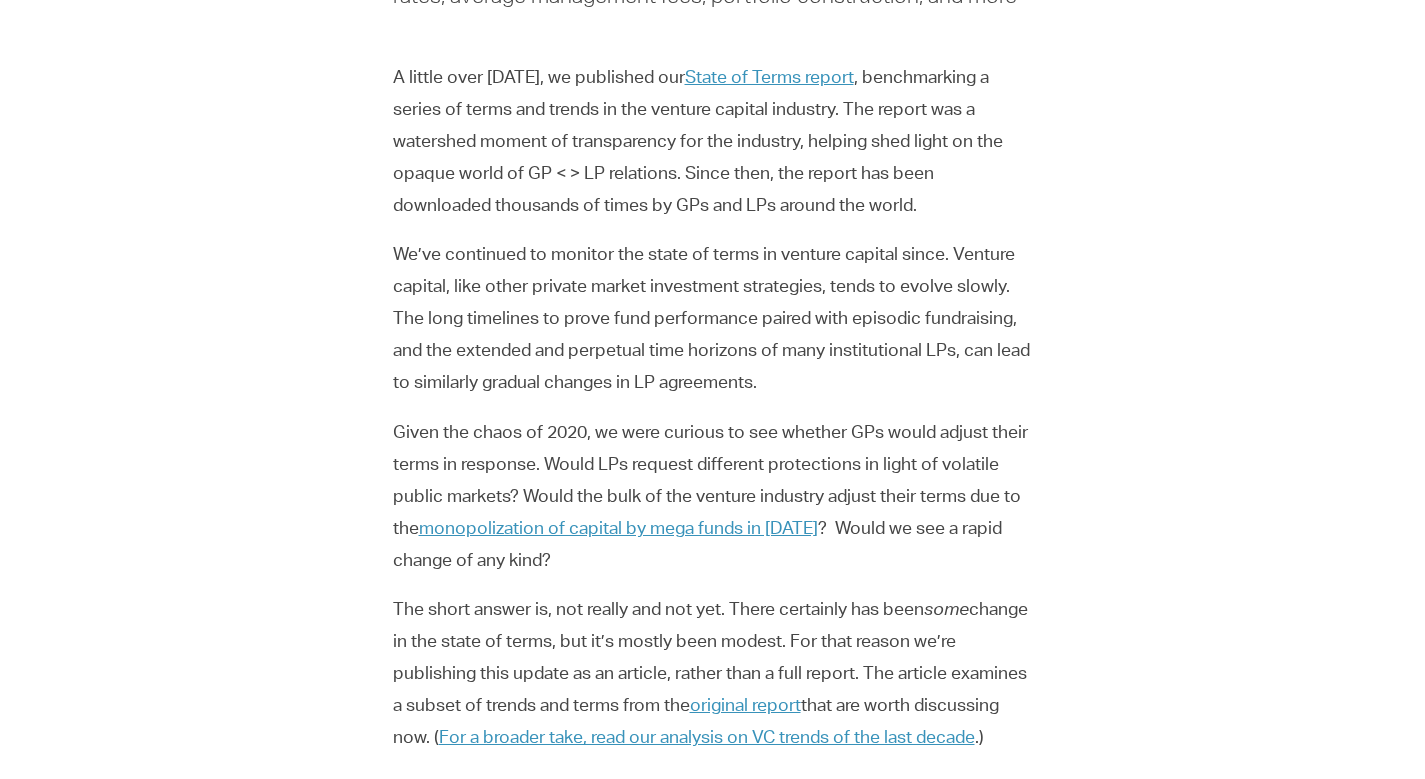 scroll, scrollTop: 800, scrollLeft: 0, axis: vertical 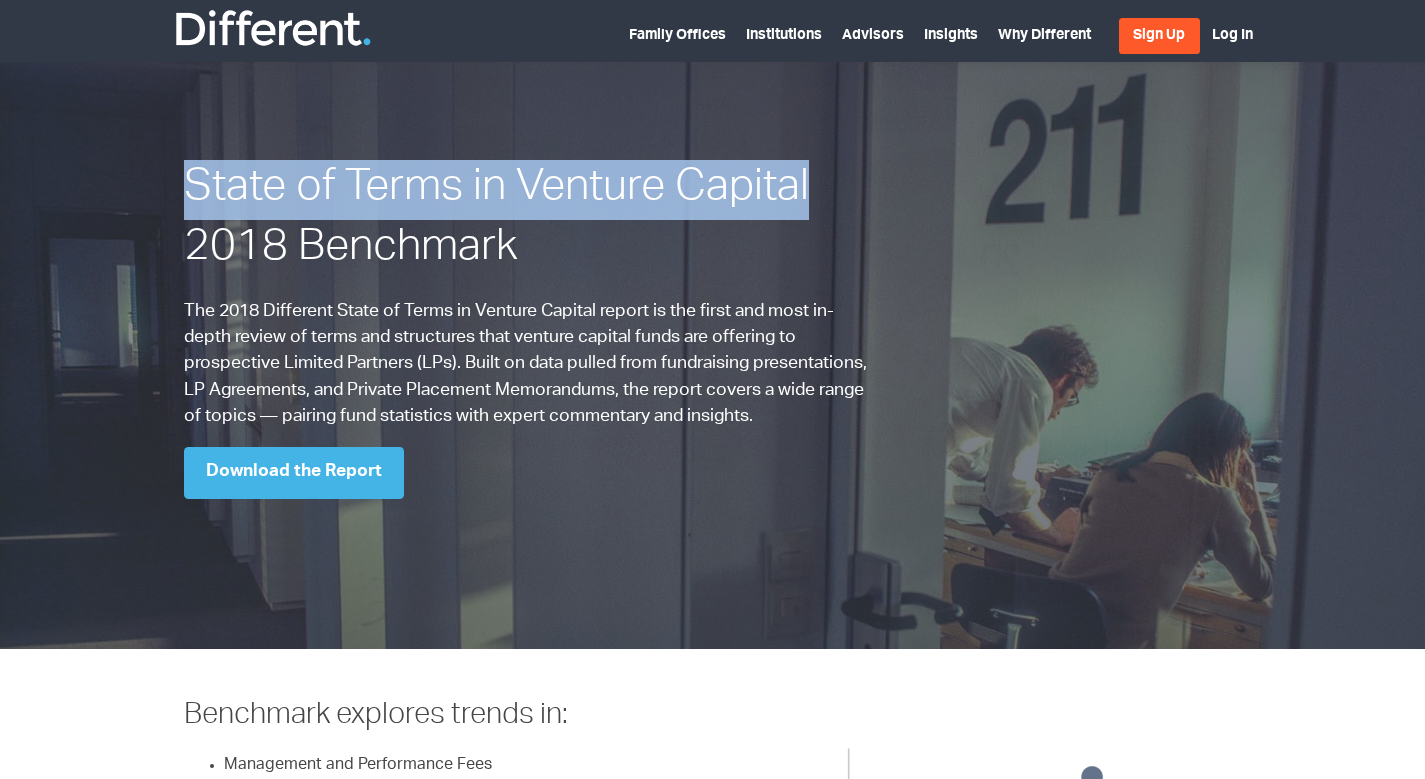 drag, startPoint x: 184, startPoint y: 180, endPoint x: 806, endPoint y: 200, distance: 622.3215 